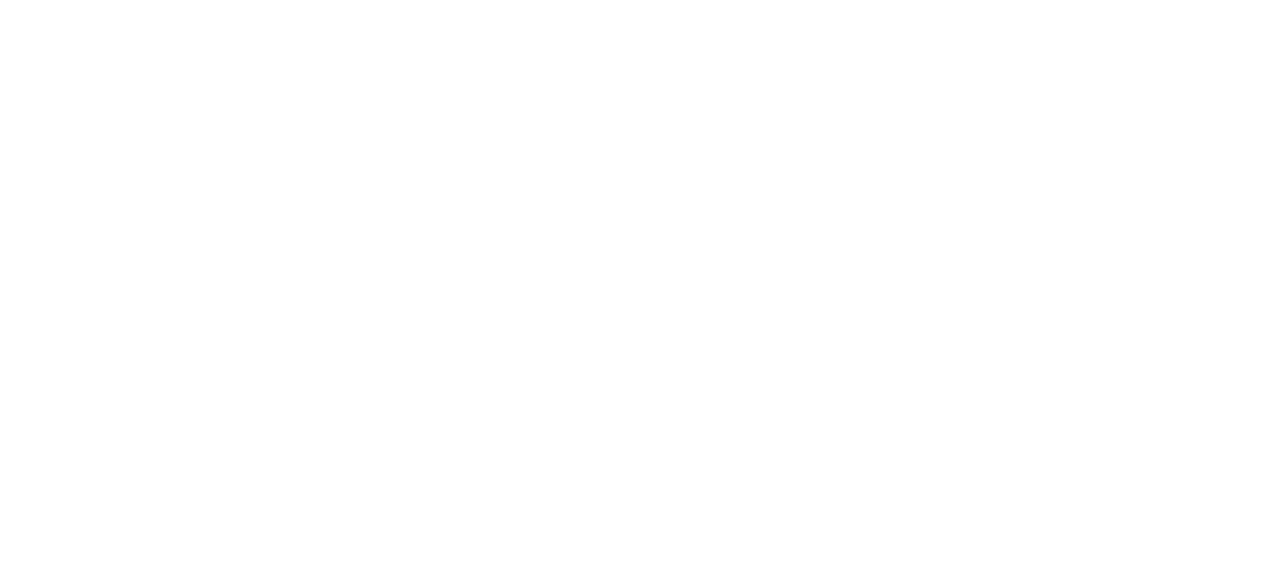 scroll, scrollTop: 0, scrollLeft: 0, axis: both 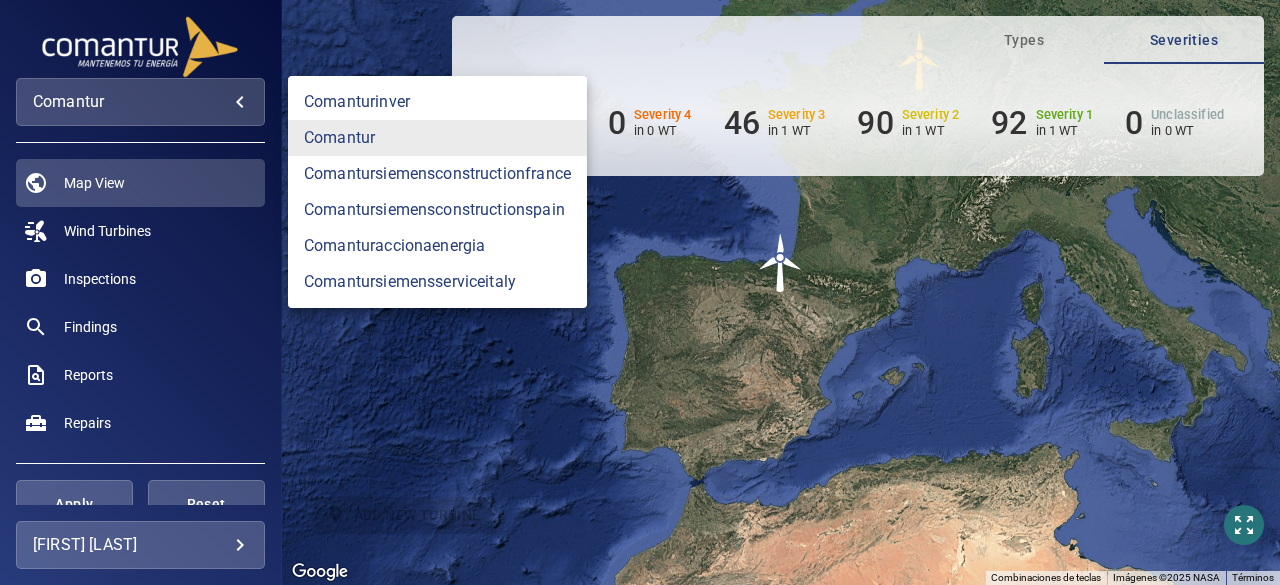 click on "Lat *" at bounding box center (640, 292) 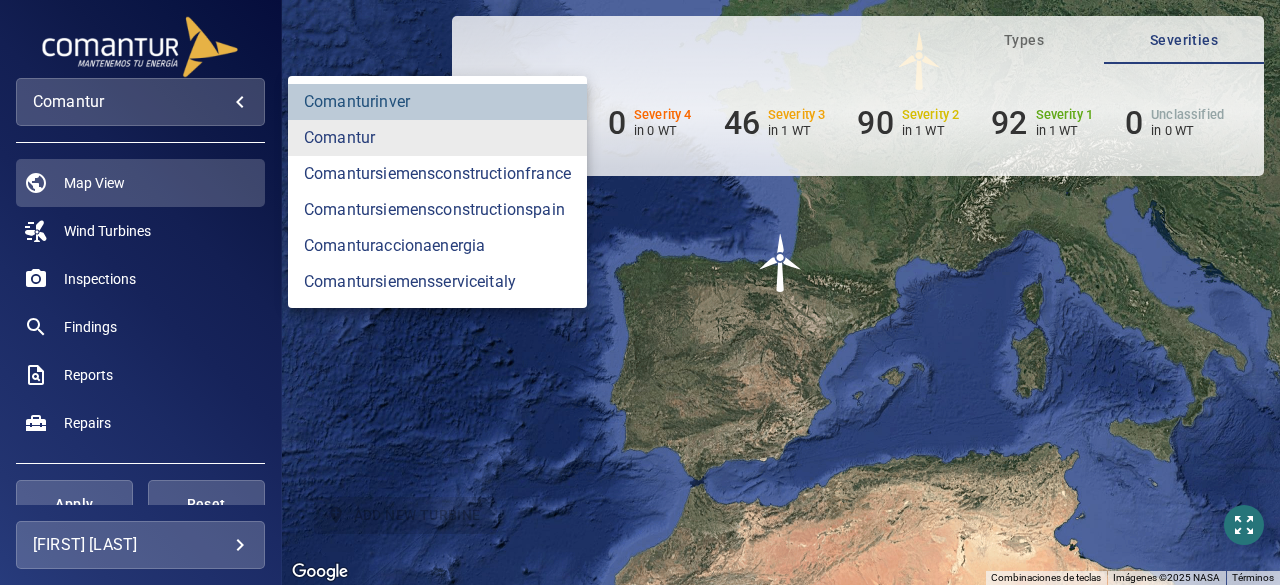 click on "comanturinver" at bounding box center [437, 102] 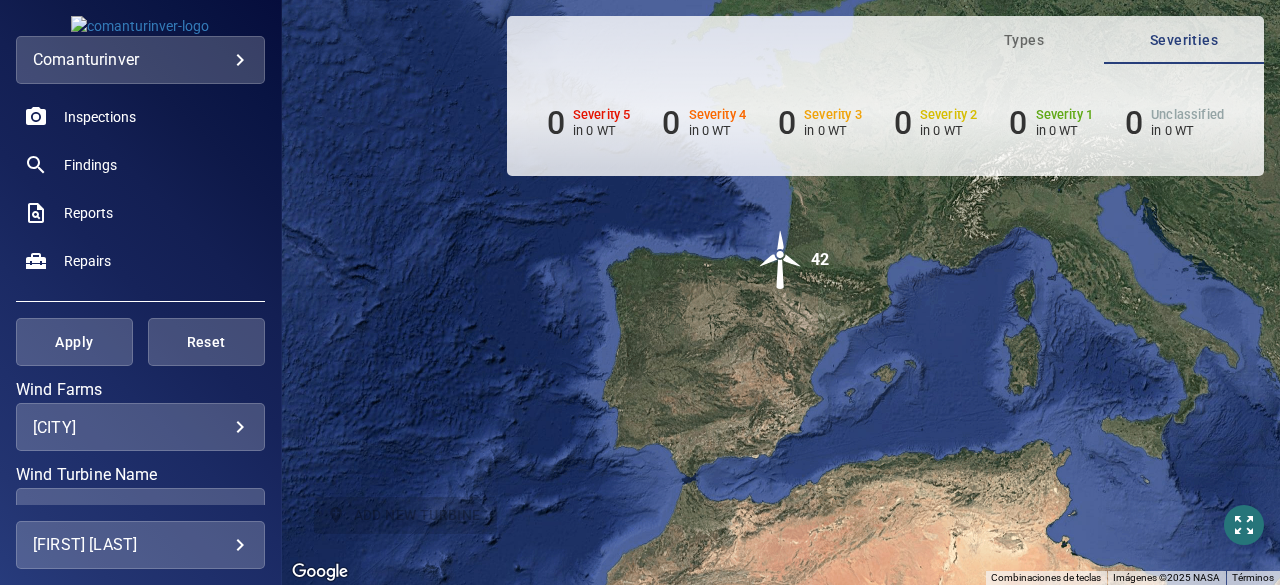 scroll, scrollTop: 160, scrollLeft: 0, axis: vertical 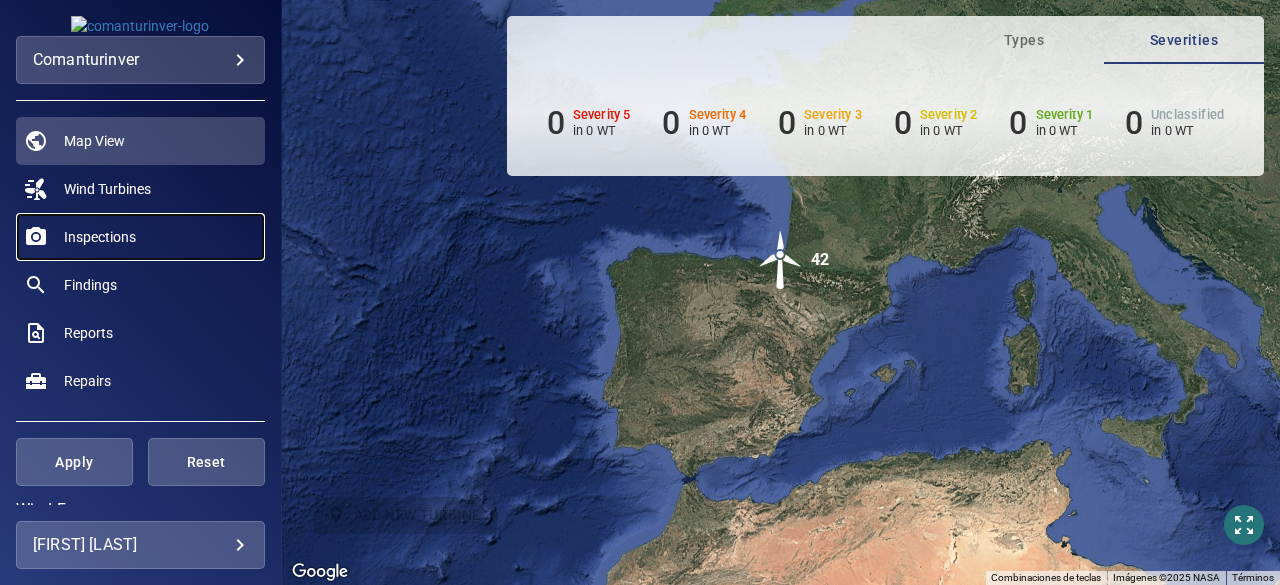 click on "Inspections" at bounding box center (100, 237) 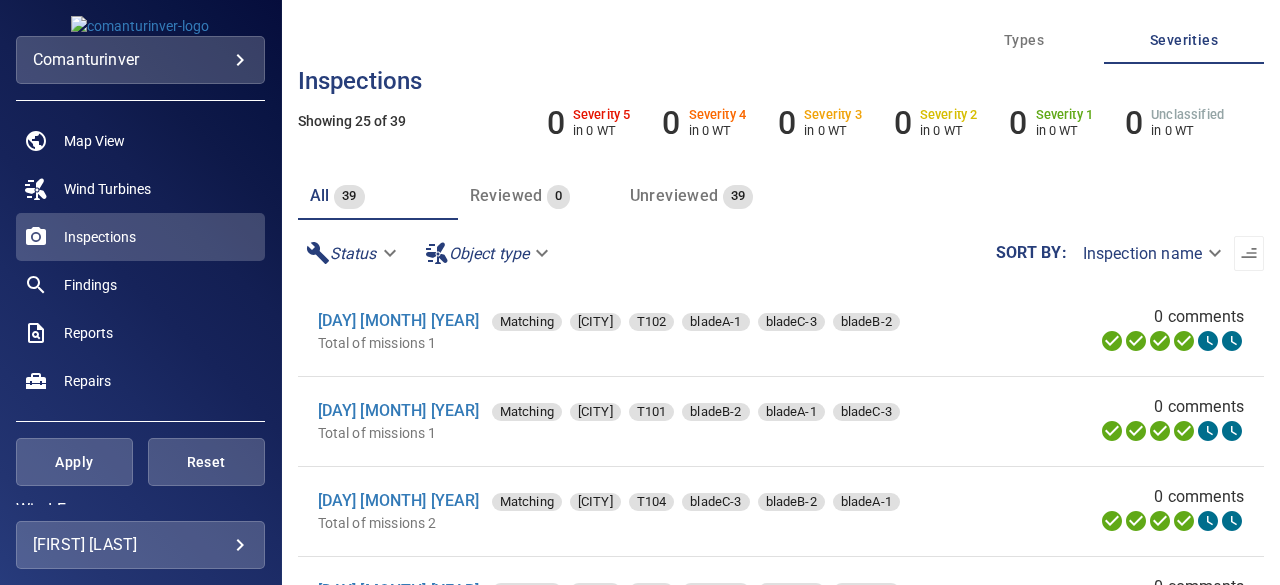 scroll, scrollTop: 332, scrollLeft: 0, axis: vertical 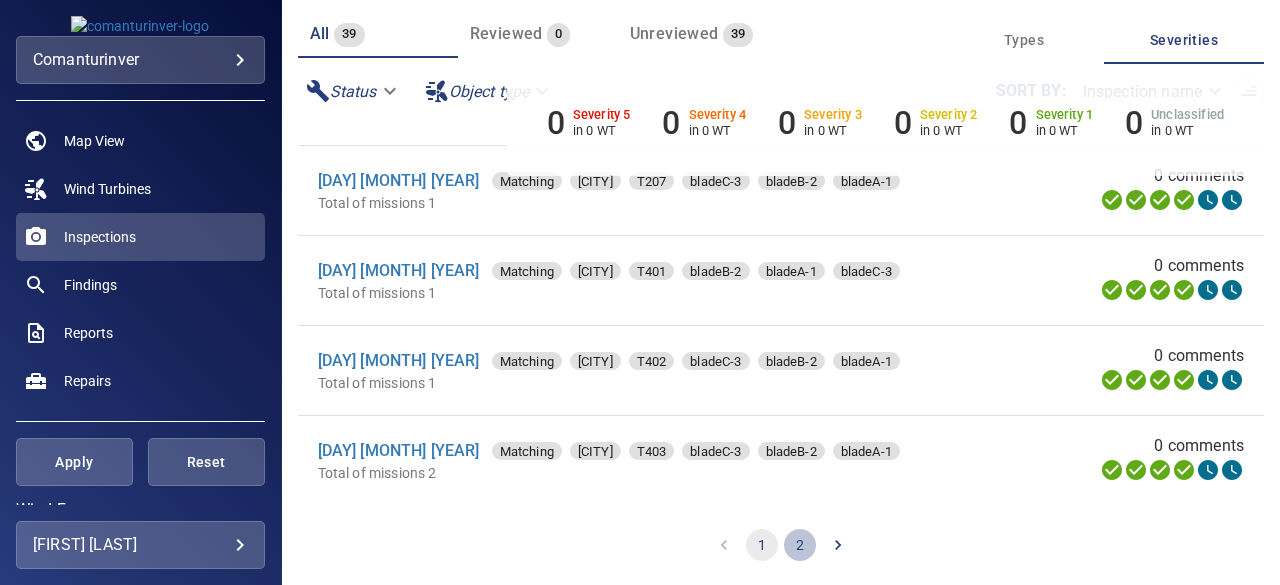 click on "2" at bounding box center [800, 545] 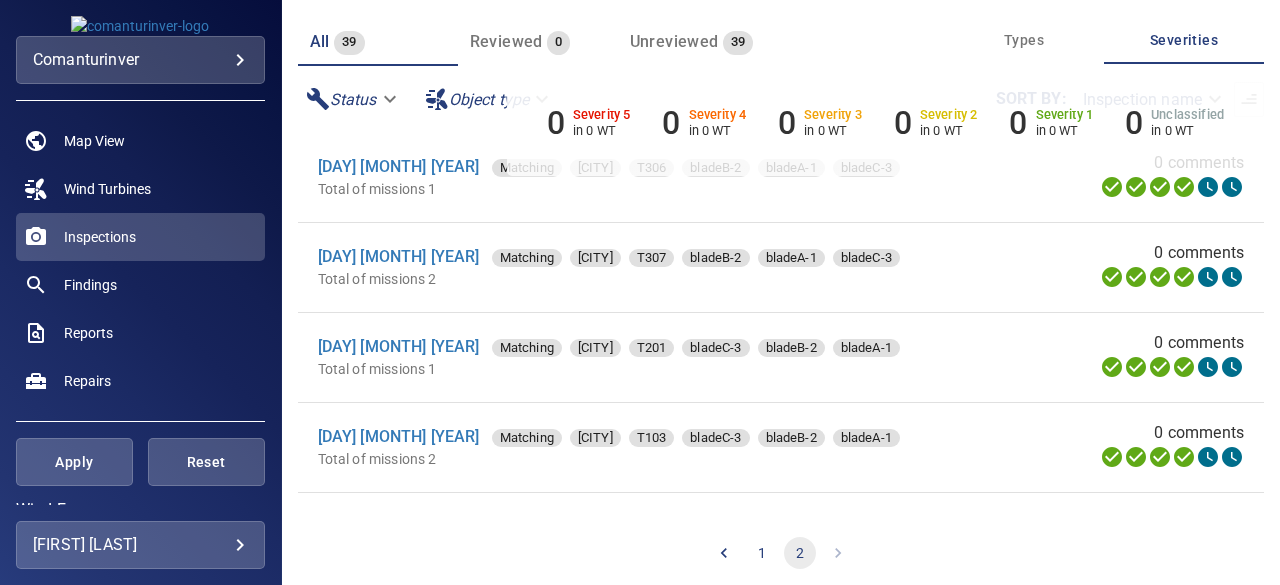 scroll, scrollTop: 162, scrollLeft: 0, axis: vertical 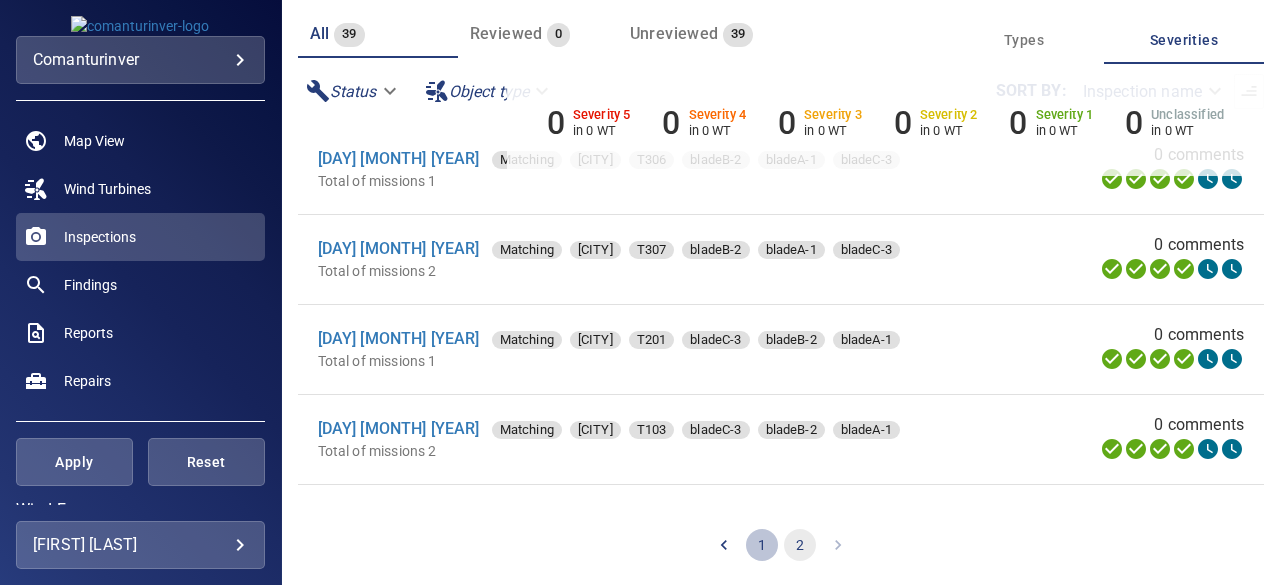 click on "1" at bounding box center (762, 545) 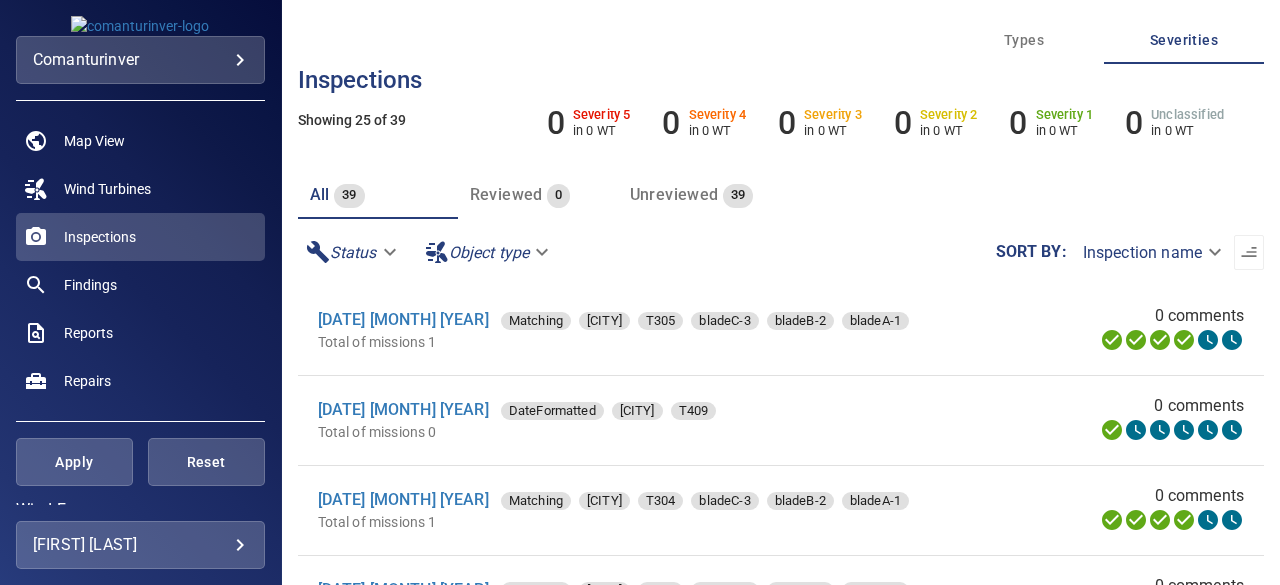 scroll, scrollTop: 0, scrollLeft: 0, axis: both 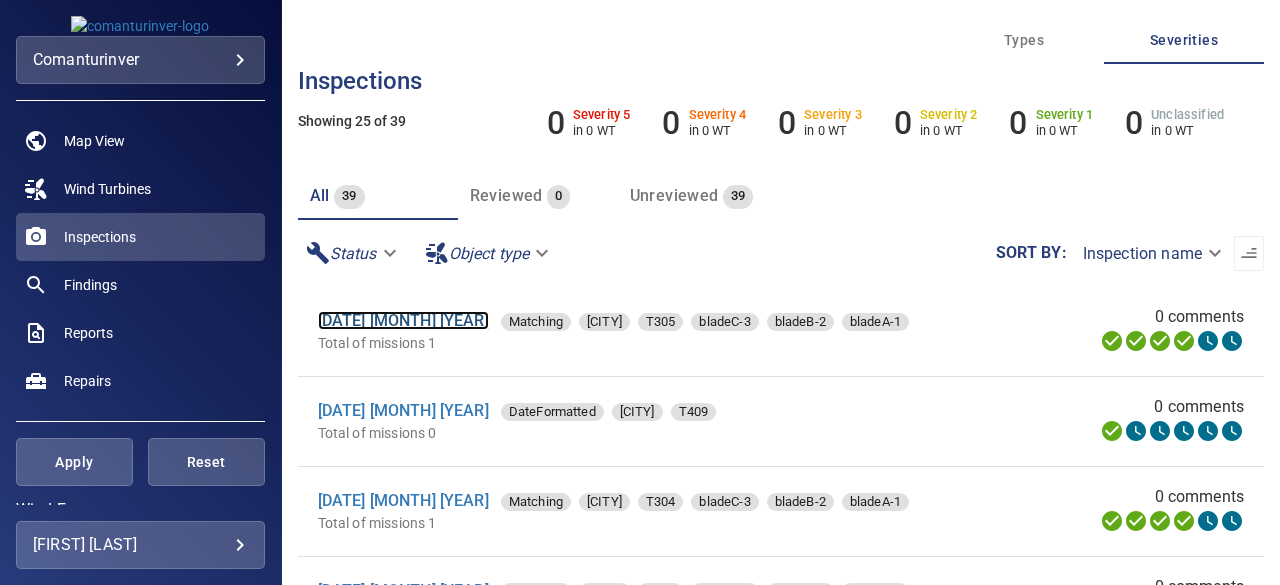 click on "[DATE] [MONTH] [YEAR]" at bounding box center [403, 320] 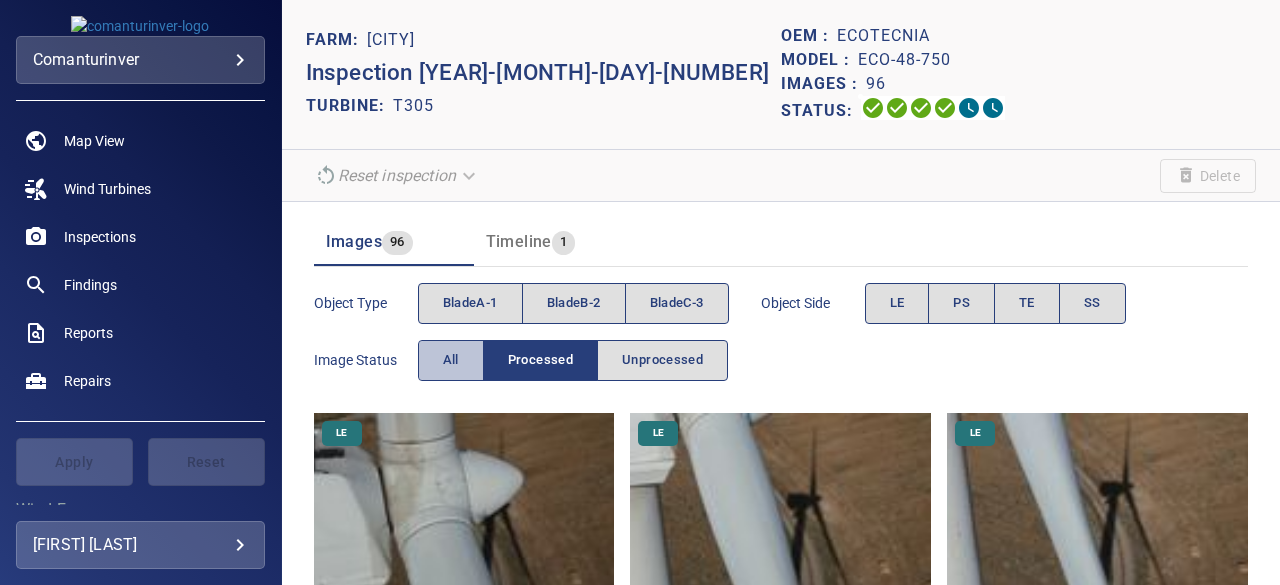click on "All" at bounding box center (451, 360) 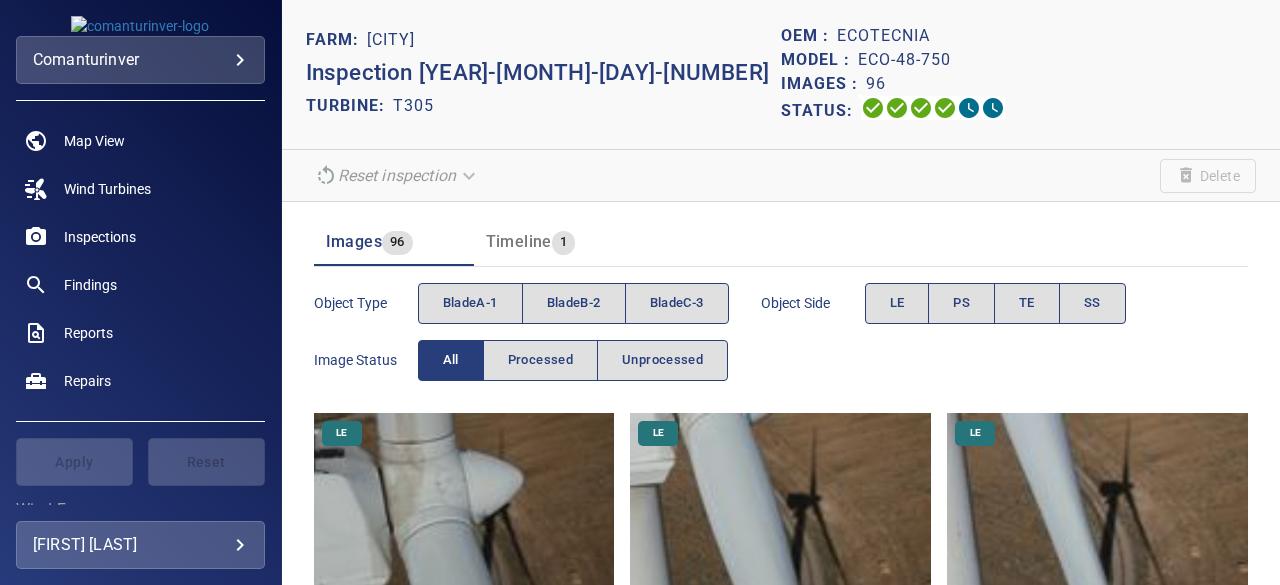 click on "Object type bladeA-1 bladeB-2 bladeC-3 Object Side LE PS TE SS Image Status All Processed Unprocessed" at bounding box center [781, 332] 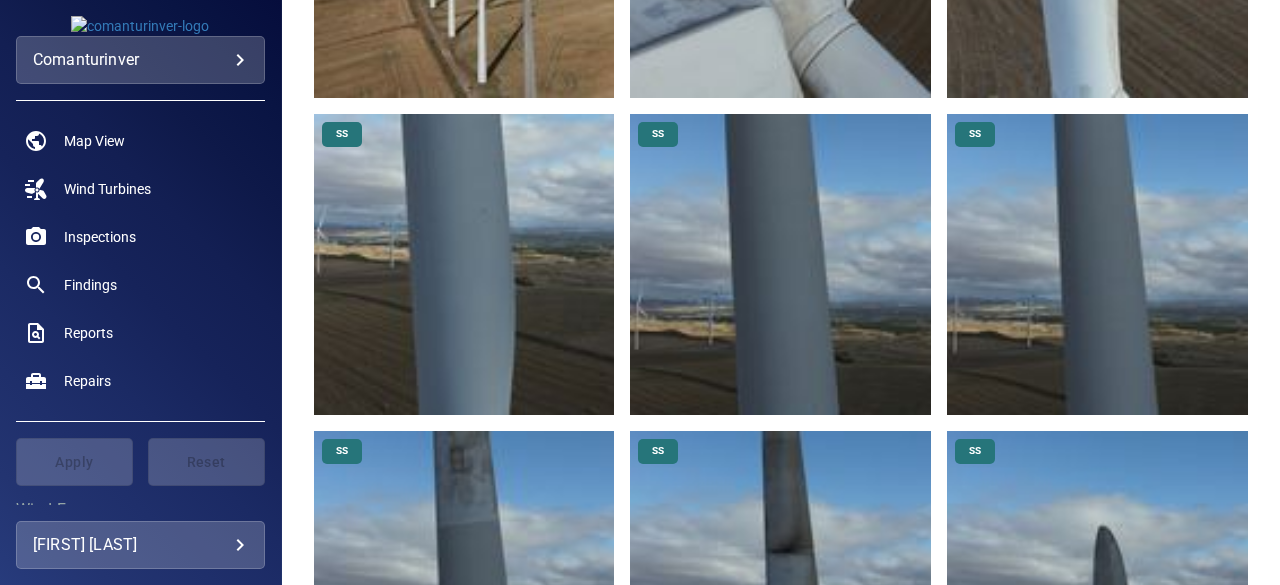 scroll, scrollTop: 9832, scrollLeft: 0, axis: vertical 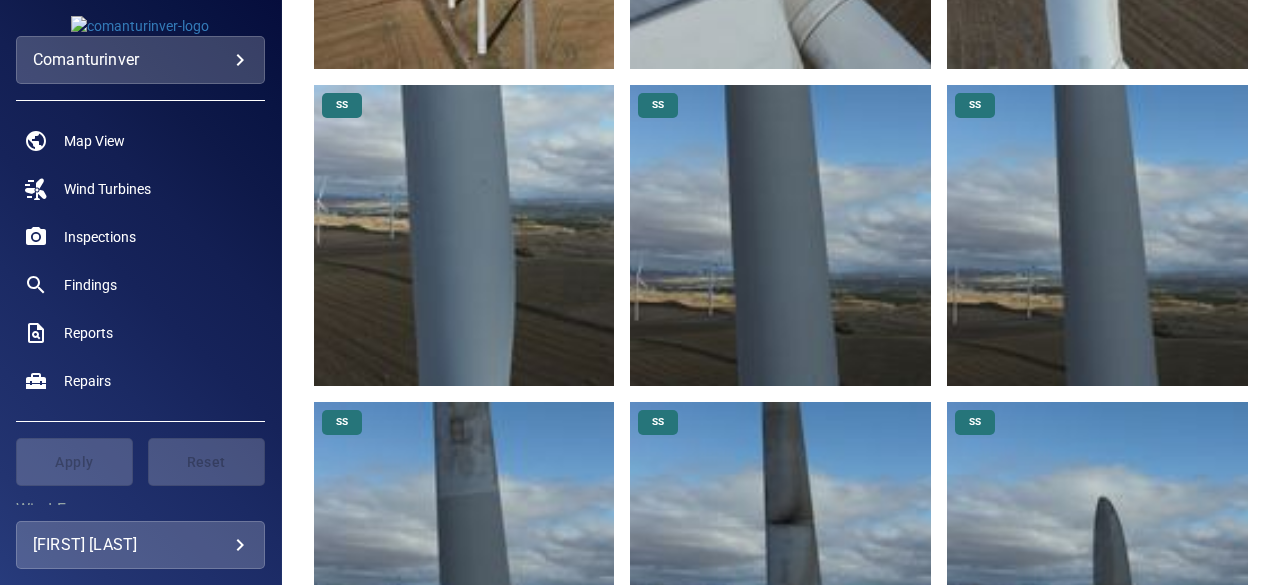 click at bounding box center (780, 552) 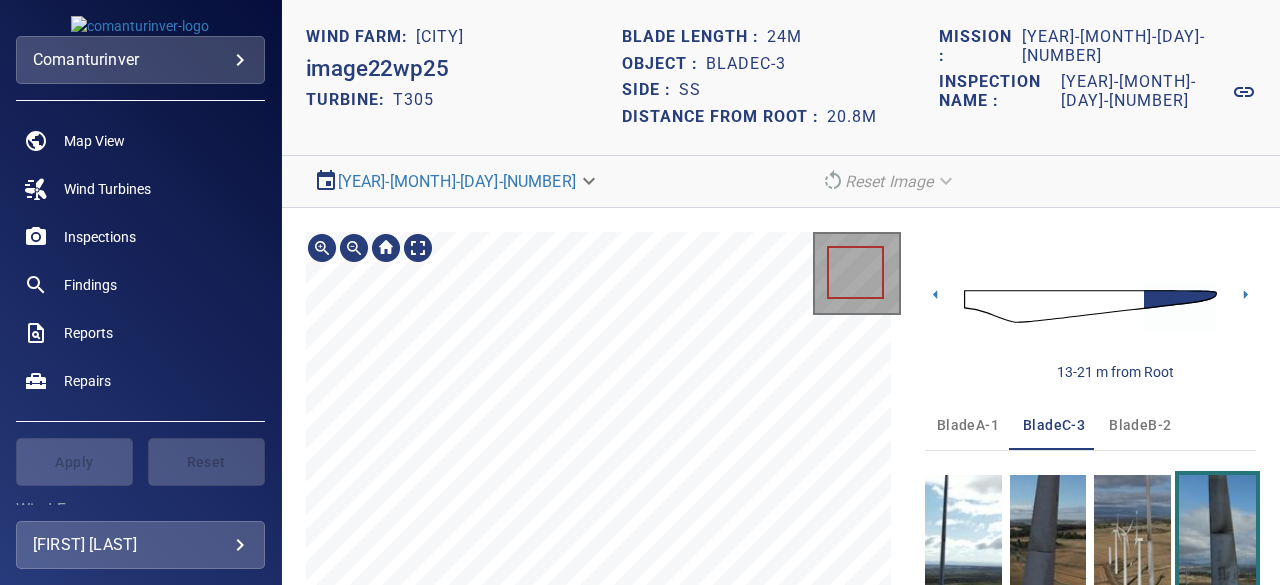 scroll, scrollTop: 196, scrollLeft: 0, axis: vertical 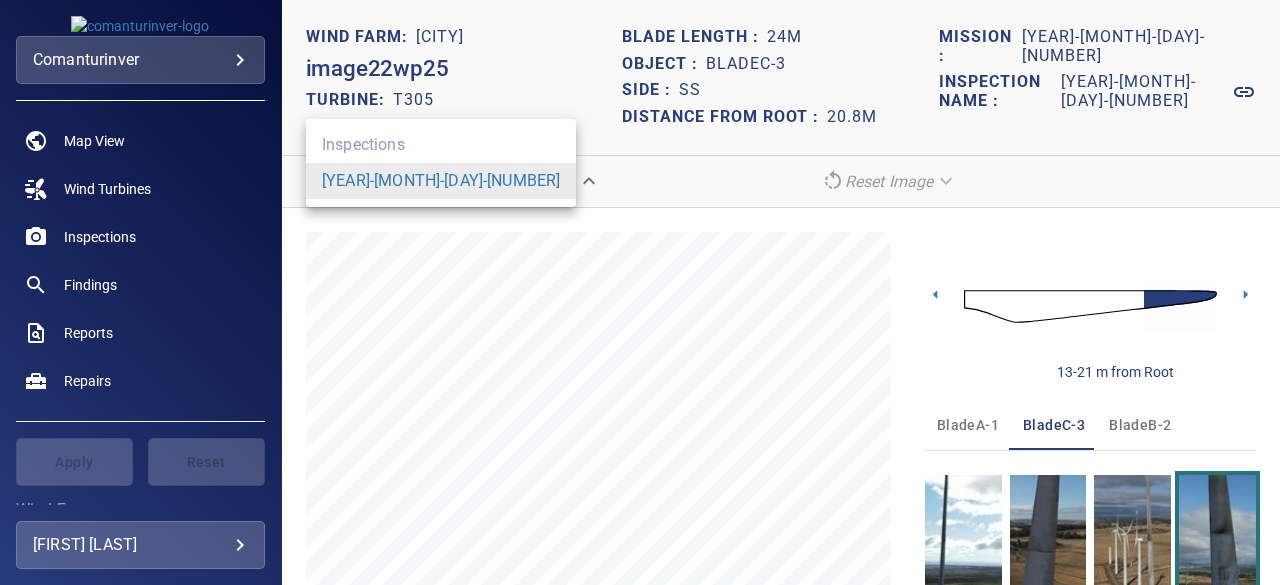 click on "**********" at bounding box center [640, 292] 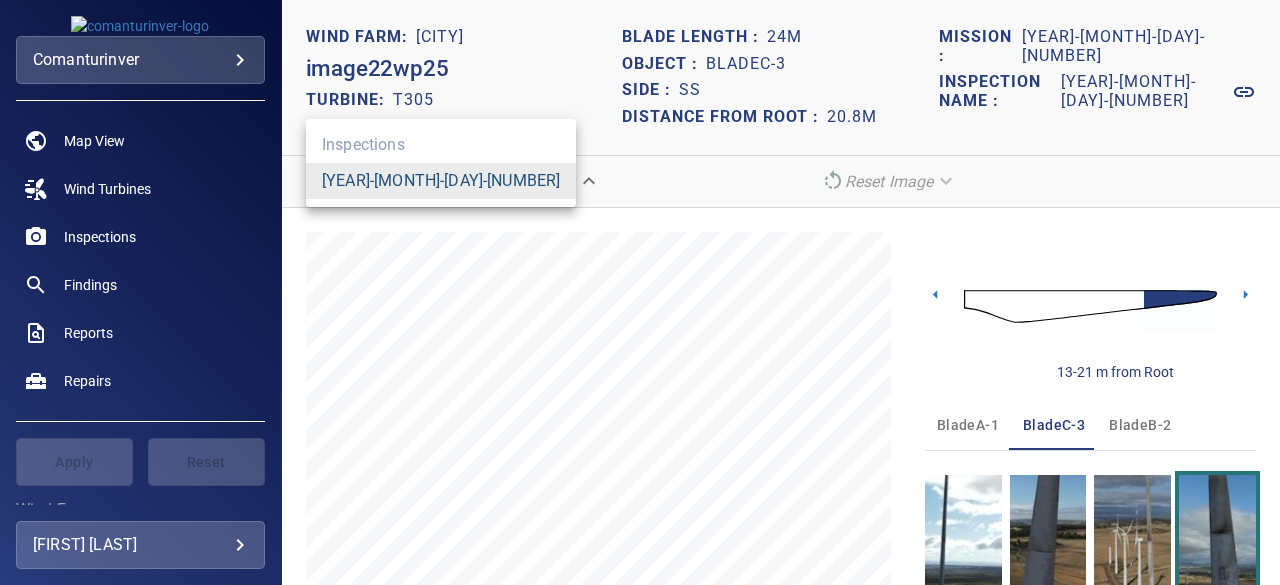 click on "[YEAR]-[MONTH]-[DAY]-[NUMBER]" at bounding box center [441, 181] 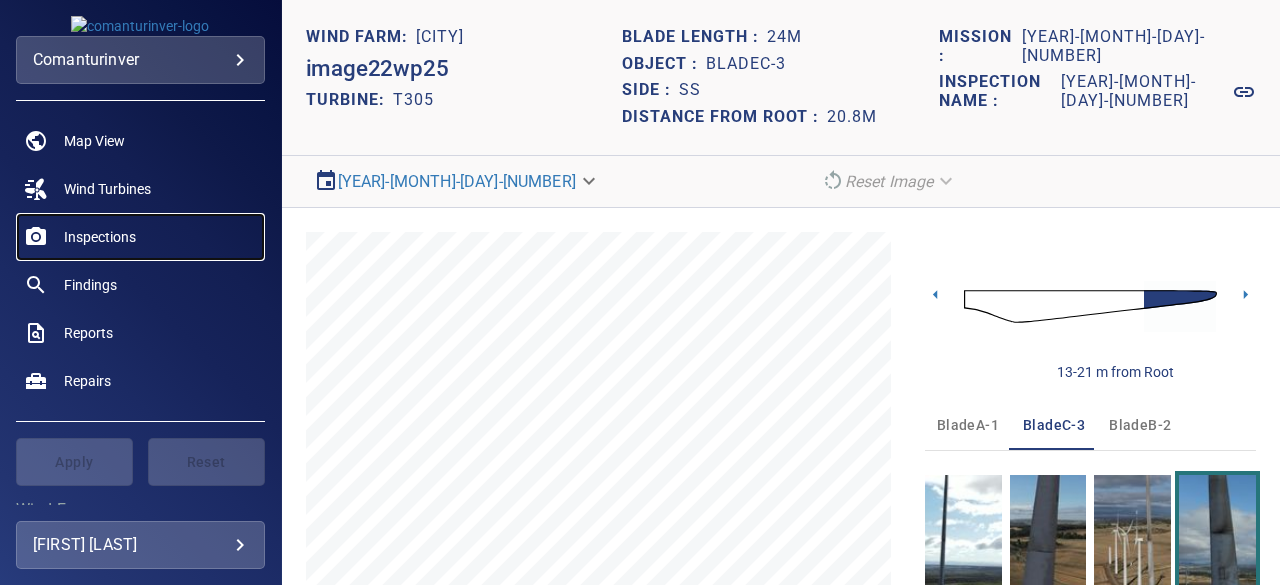 click on "Inspections" at bounding box center (100, 237) 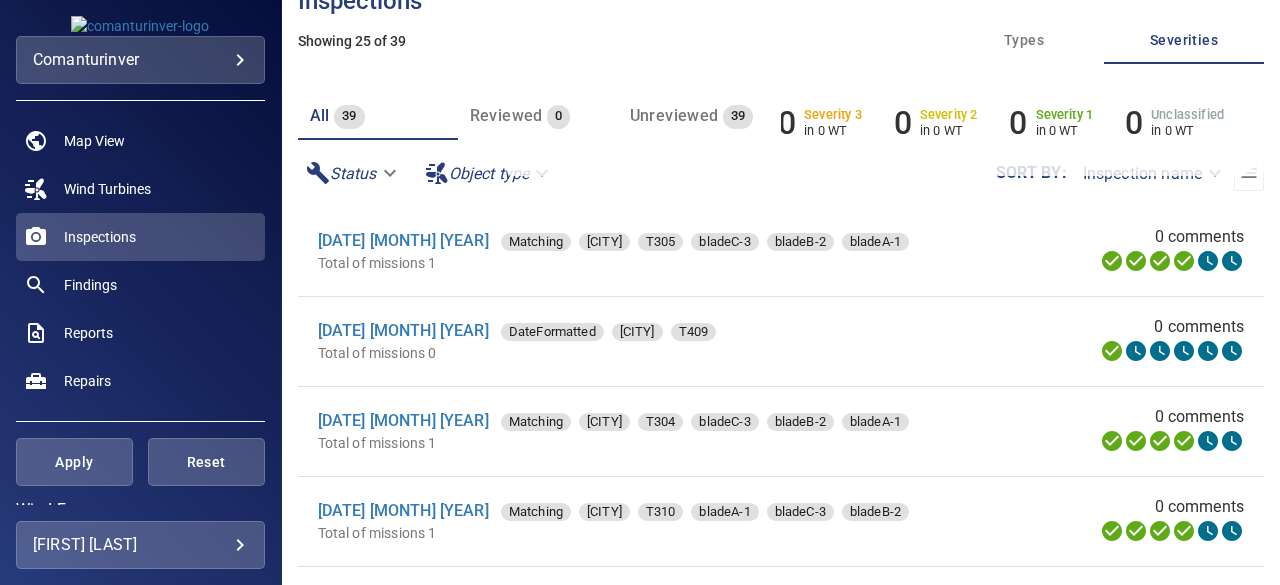 scroll, scrollTop: 162, scrollLeft: 0, axis: vertical 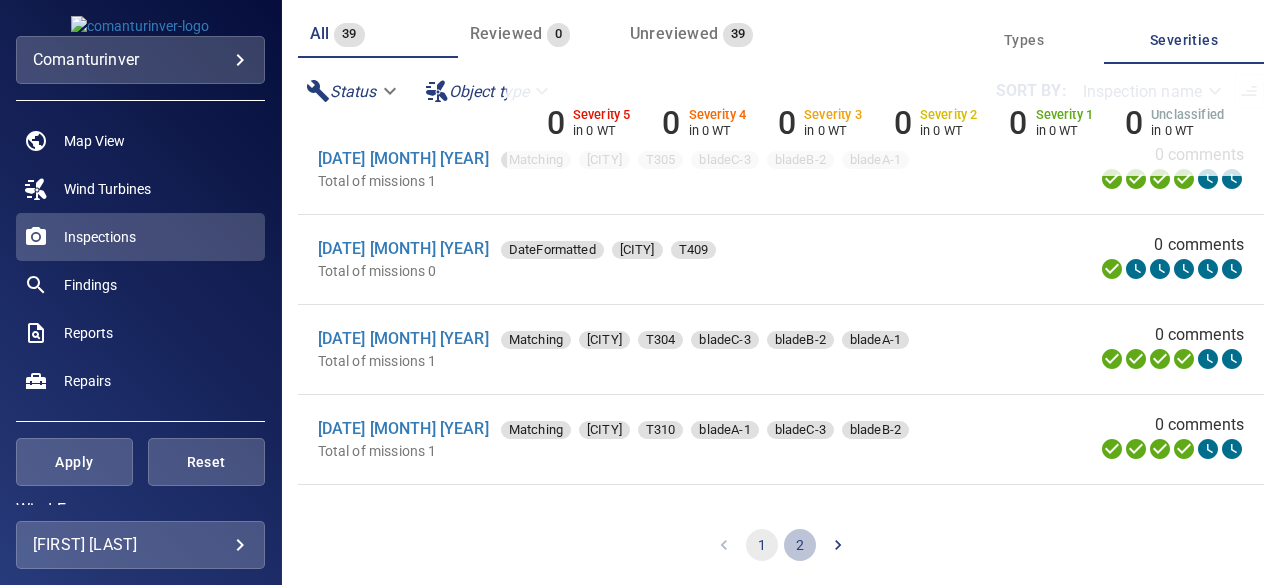 click on "2" at bounding box center [800, 545] 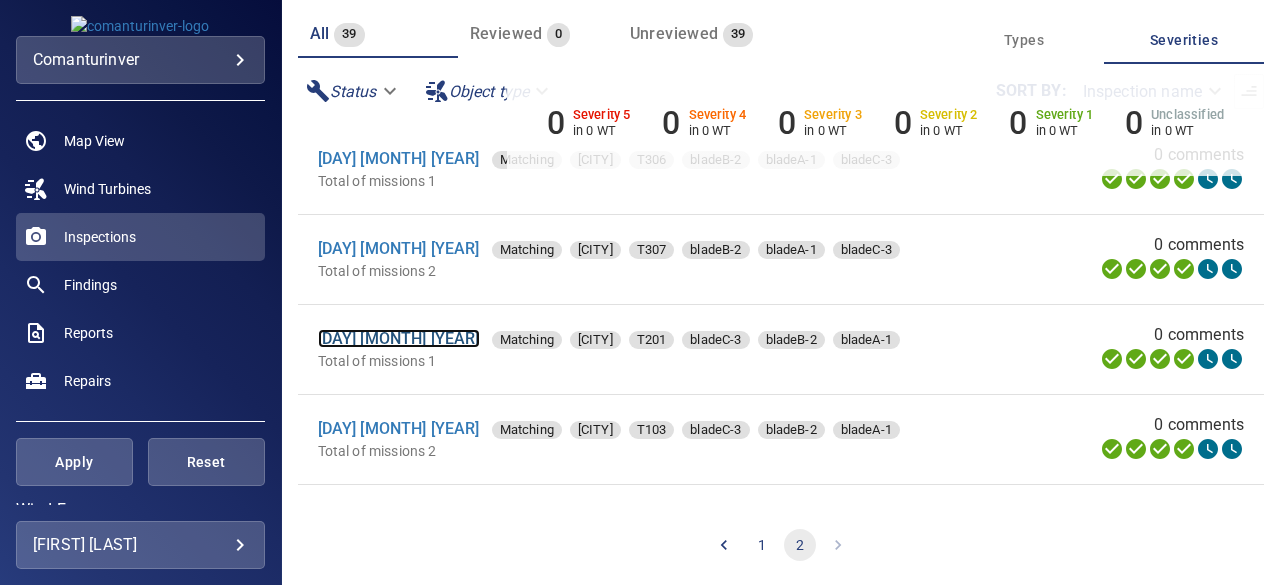 click on "[DAY] [MONTH] [YEAR]" at bounding box center (399, 338) 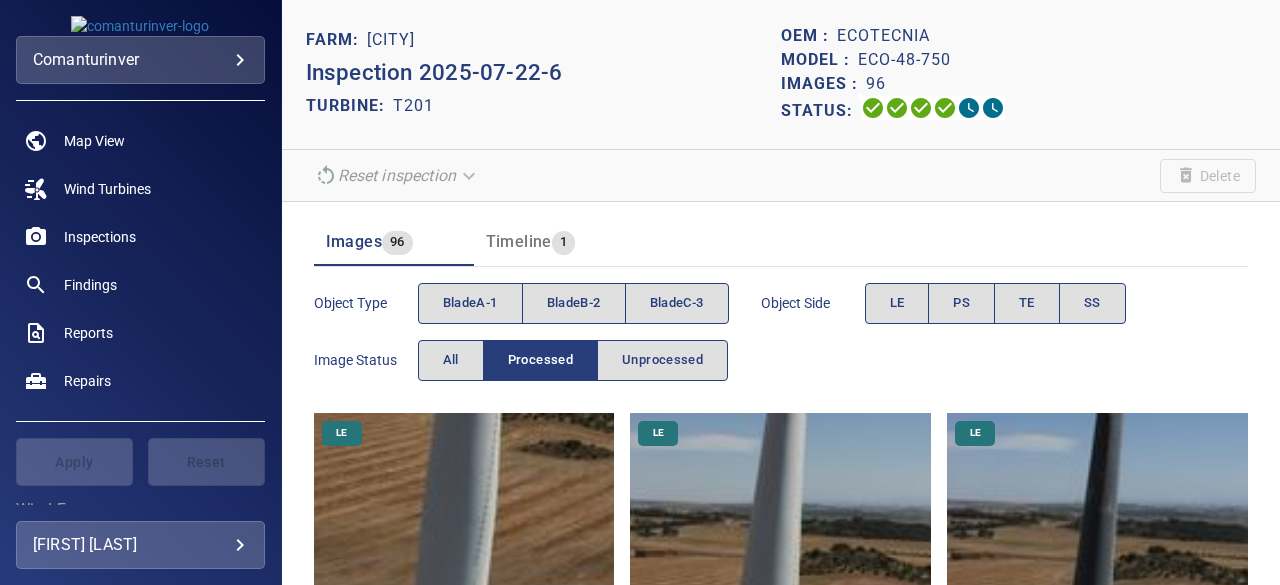 click on "Object type bladeA-1 bladeB-2 bladeC-3 Object Side LE PS TE SS Image Status All Processed Unprocessed" at bounding box center [781, 332] 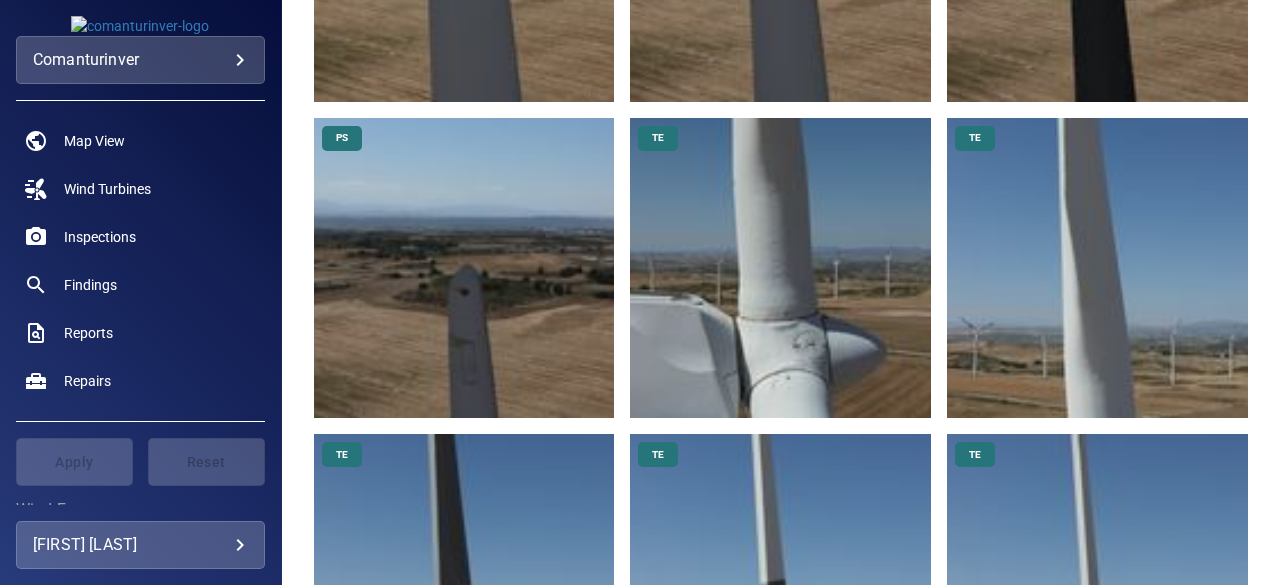 scroll, scrollTop: 1880, scrollLeft: 0, axis: vertical 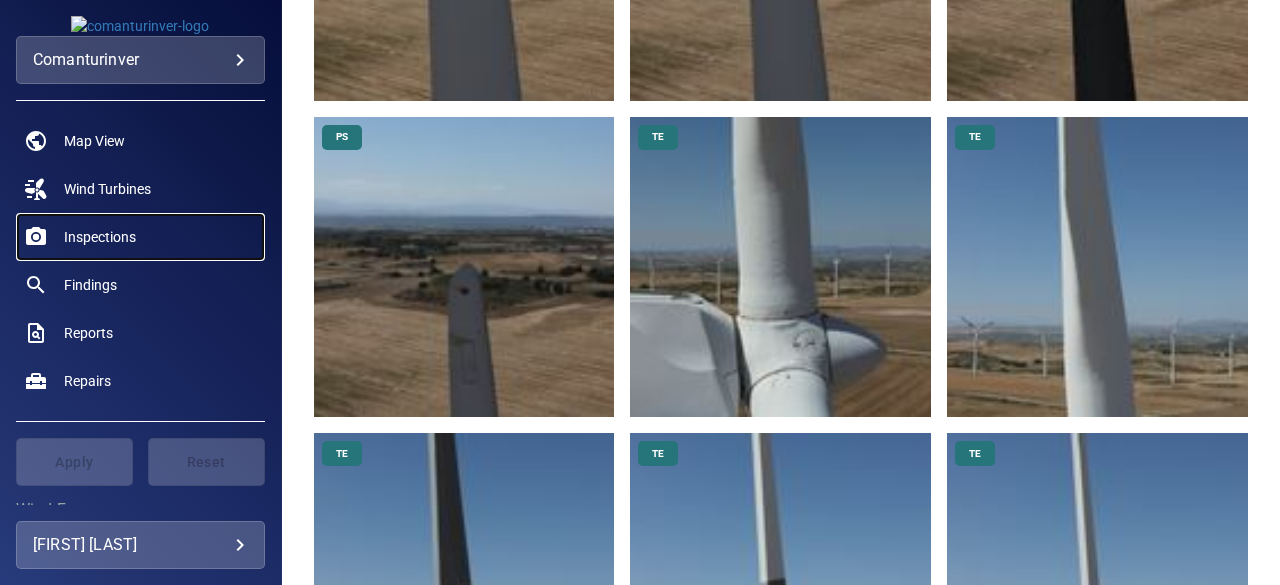 click on "Inspections" at bounding box center [100, 237] 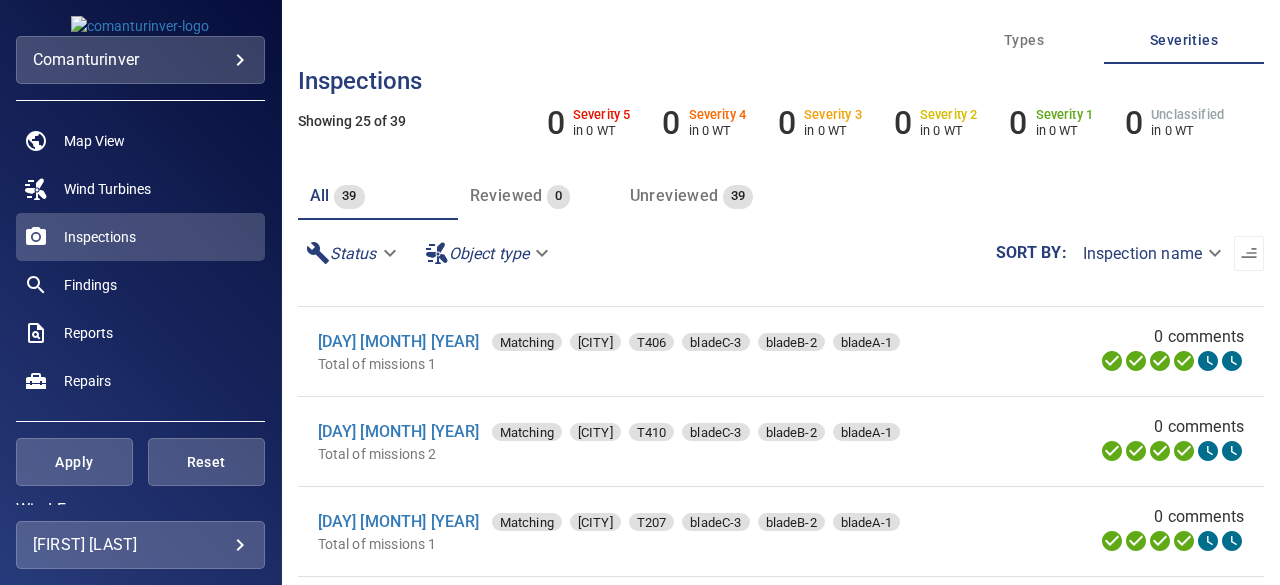 scroll, scrollTop: 1328, scrollLeft: 0, axis: vertical 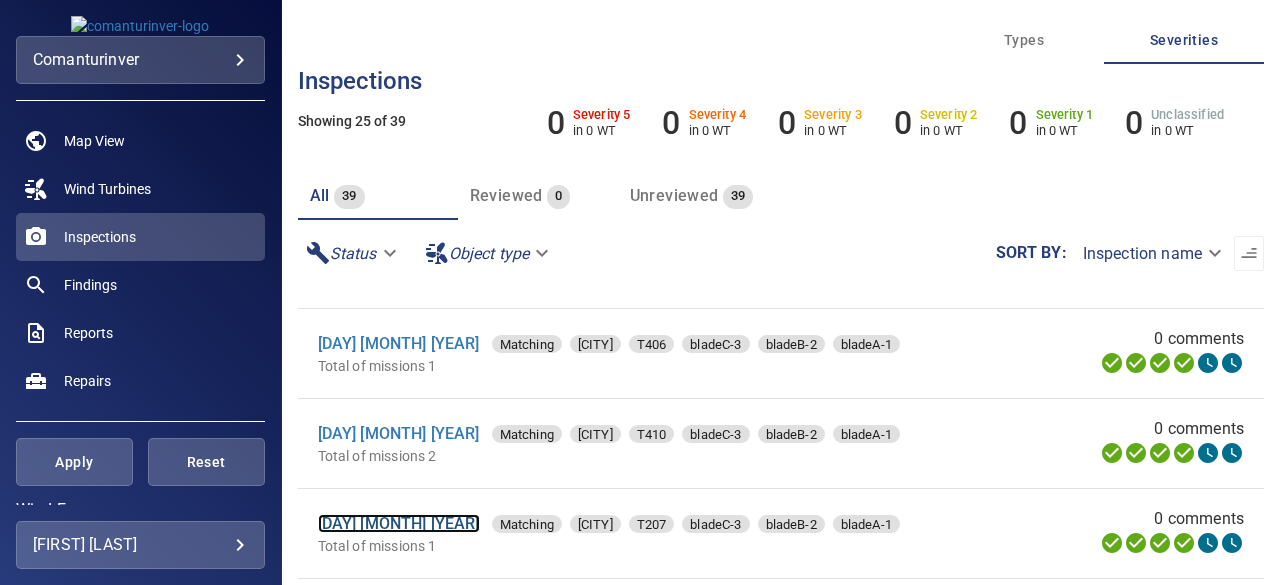 click on "[DAY] [MONTH] [YEAR]" at bounding box center (399, 523) 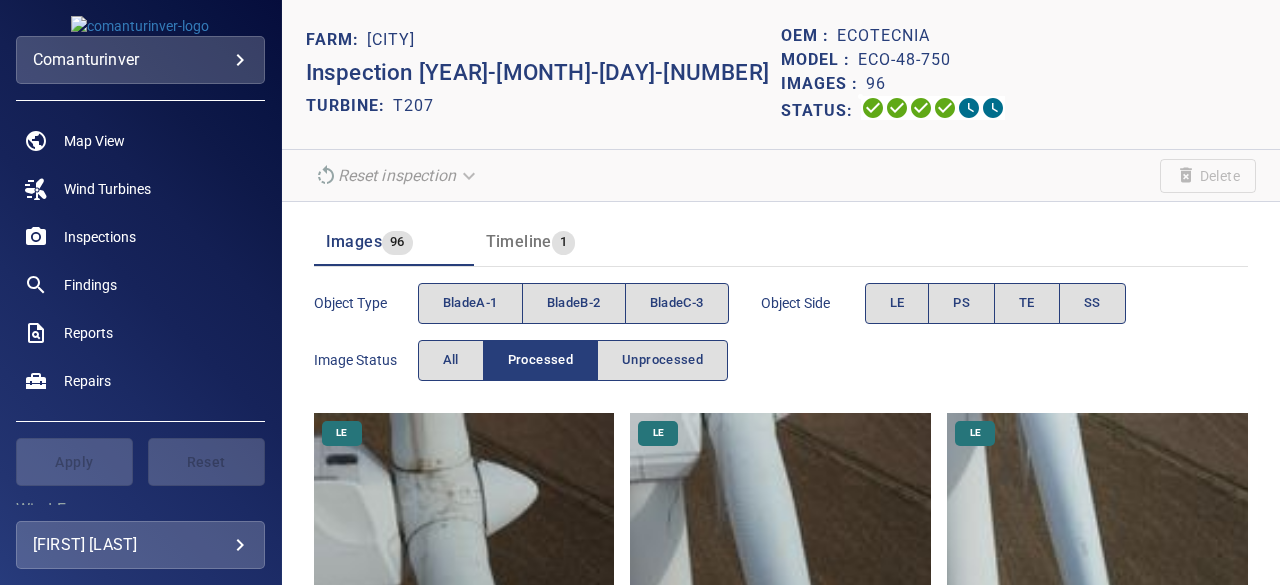 click on "Object type bladeA-1 bladeB-2 bladeC-3 Object Side LE PS TE SS Image Status All Processed Unprocessed" at bounding box center [781, 332] 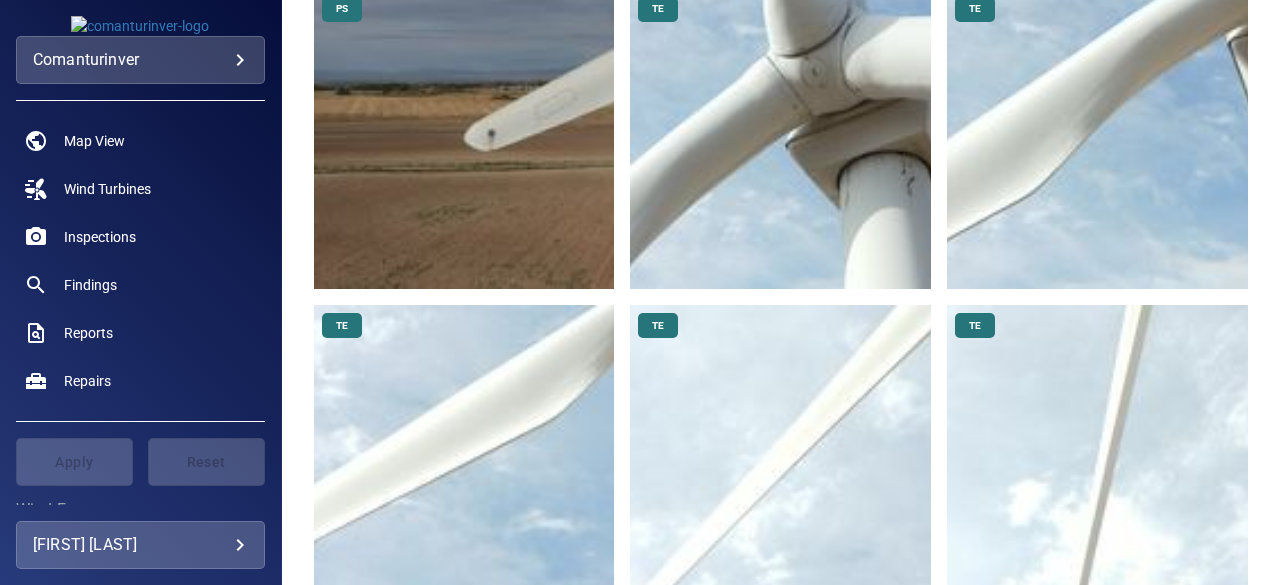 scroll, scrollTop: 2160, scrollLeft: 0, axis: vertical 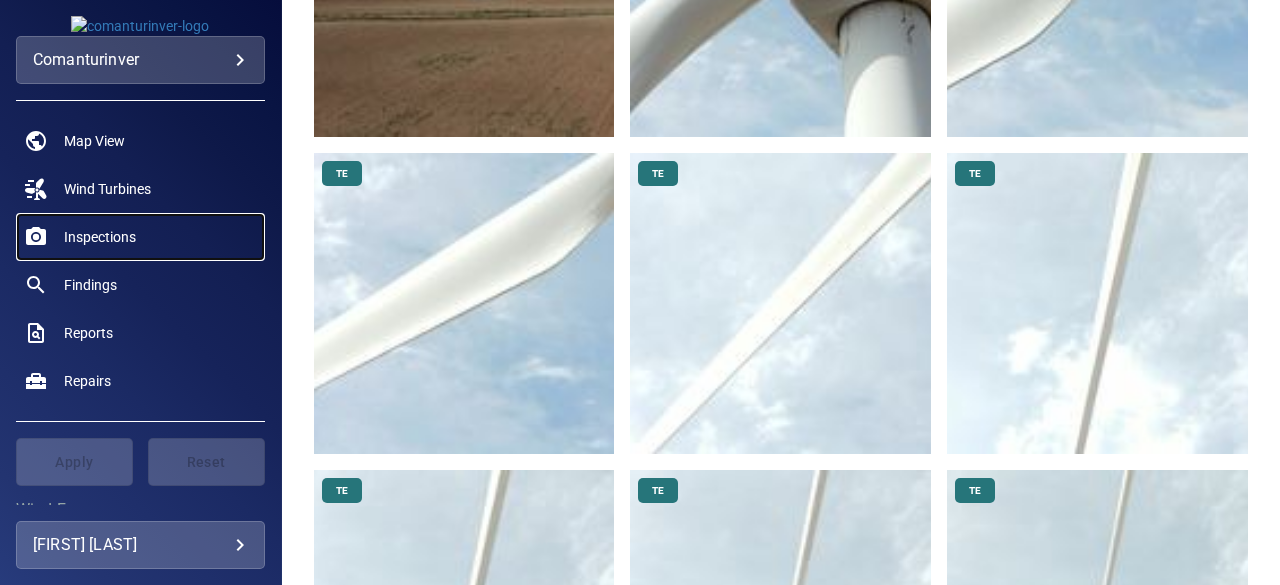 click on "Inspections" at bounding box center [100, 237] 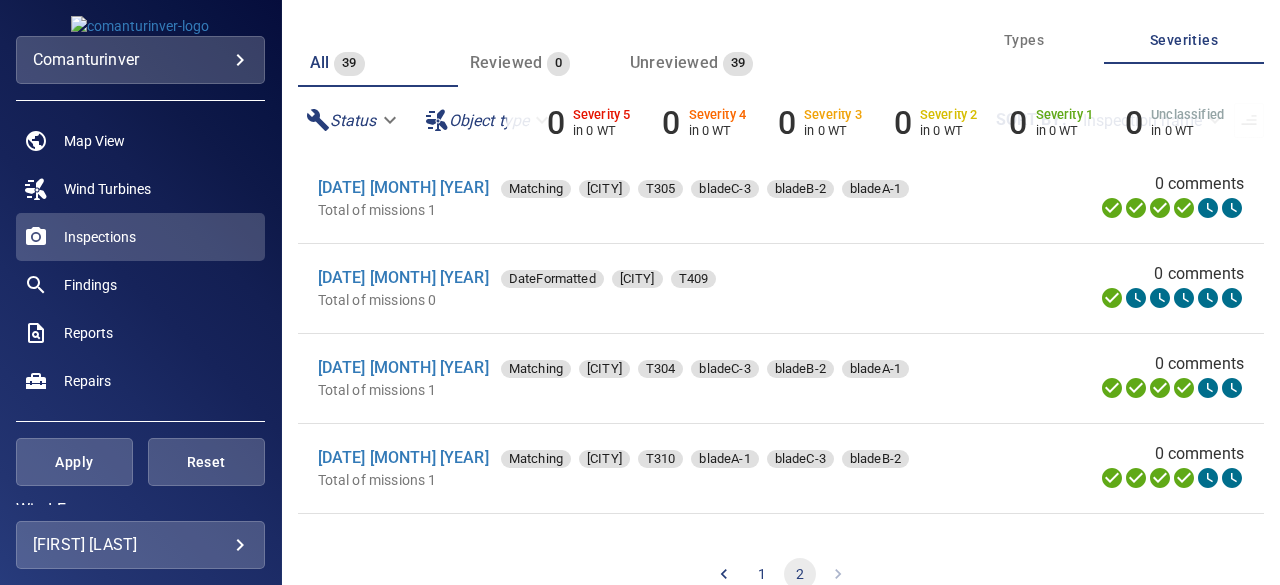 scroll, scrollTop: 162, scrollLeft: 0, axis: vertical 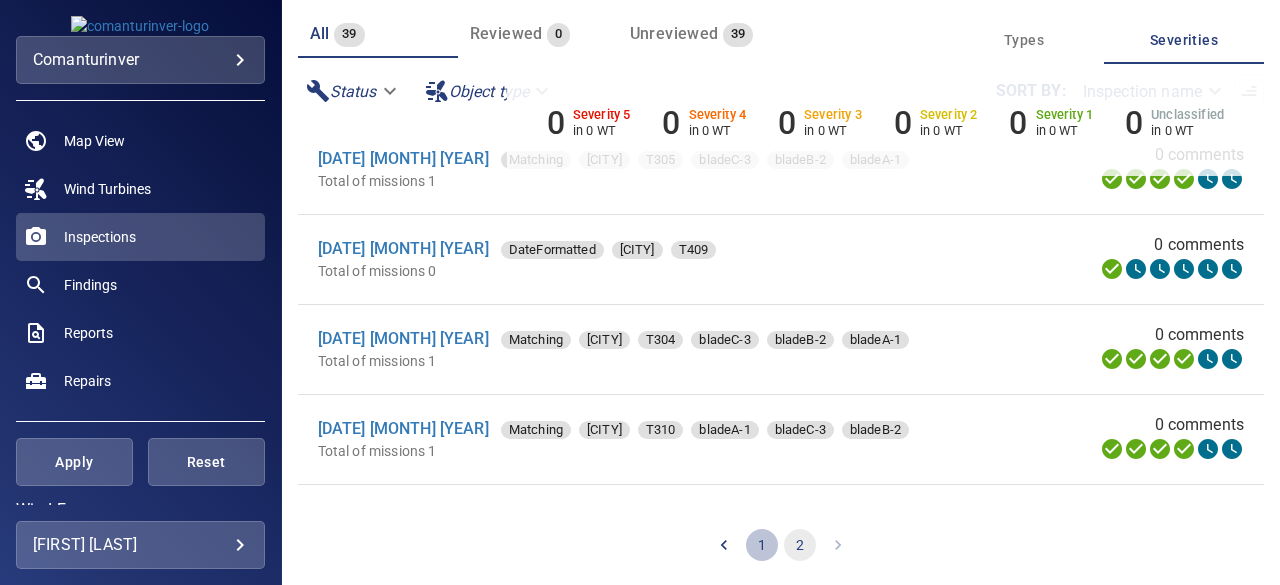 click on "1" at bounding box center (762, 545) 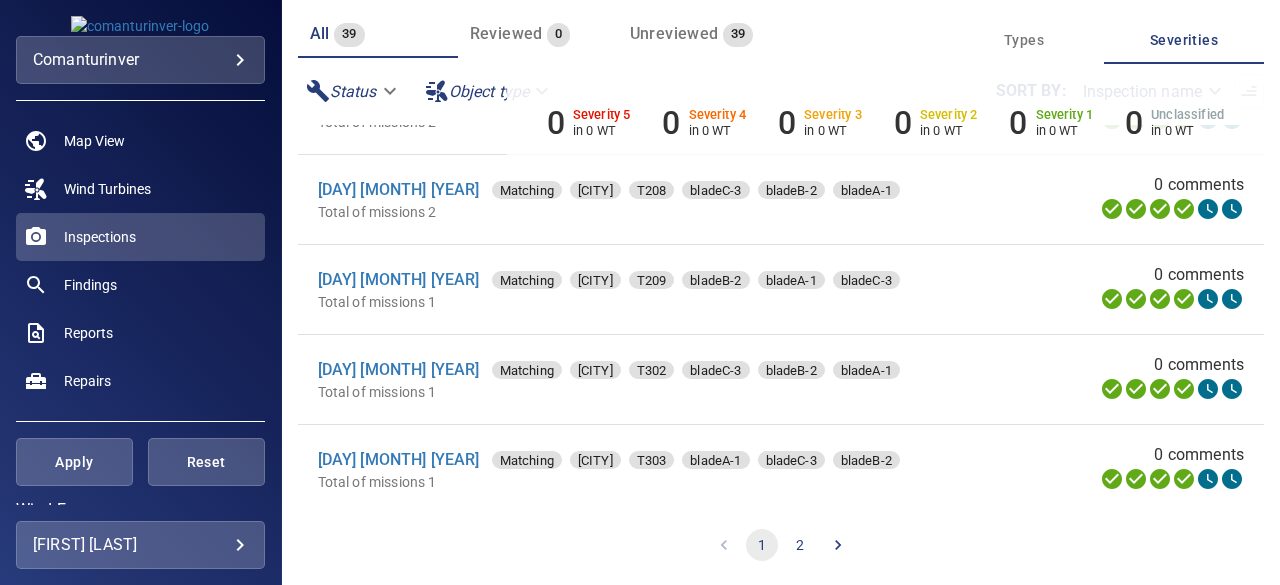 scroll, scrollTop: 1876, scrollLeft: 0, axis: vertical 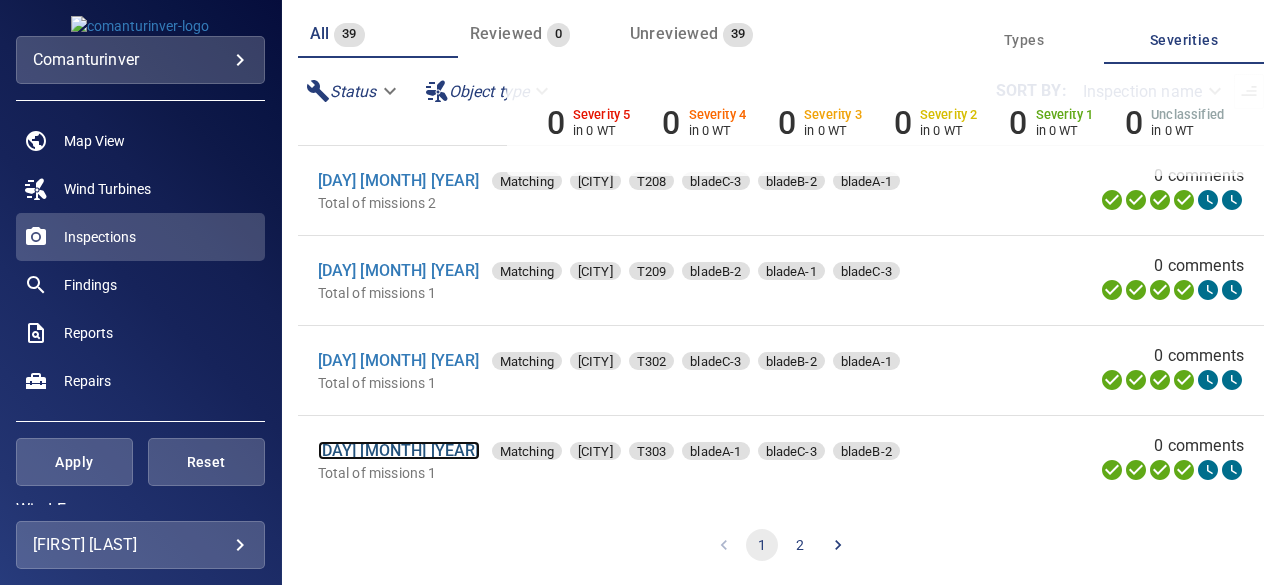 click on "[DAY] [MONTH] [YEAR]" at bounding box center [399, 450] 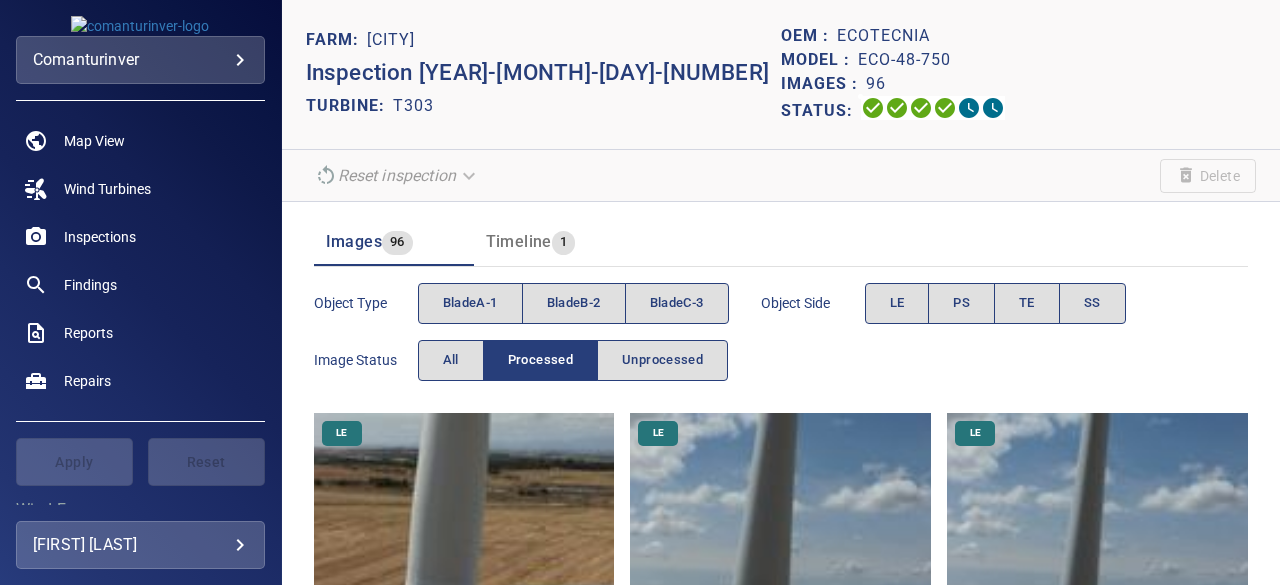 click at bounding box center [780, 563] 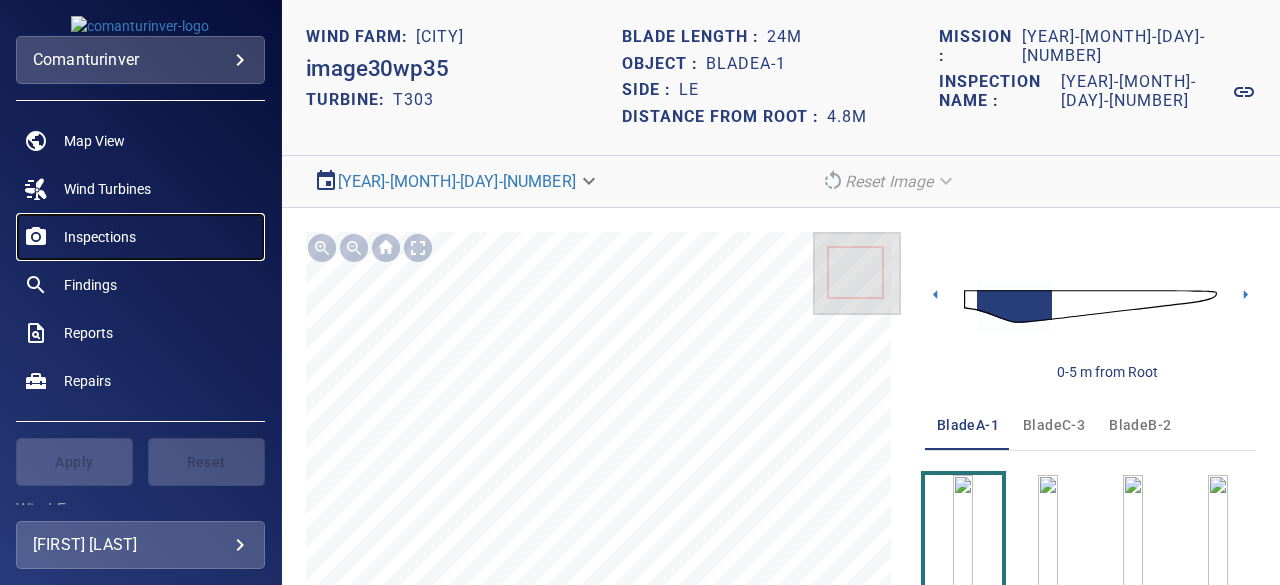 click on "Inspections" at bounding box center [100, 237] 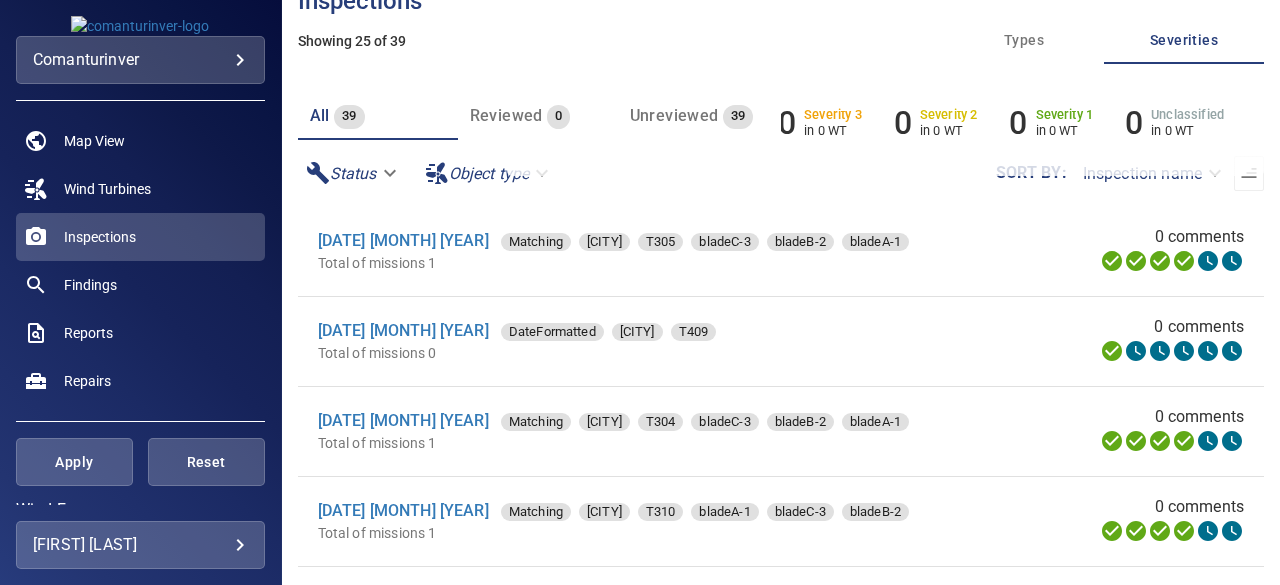 scroll, scrollTop: 162, scrollLeft: 0, axis: vertical 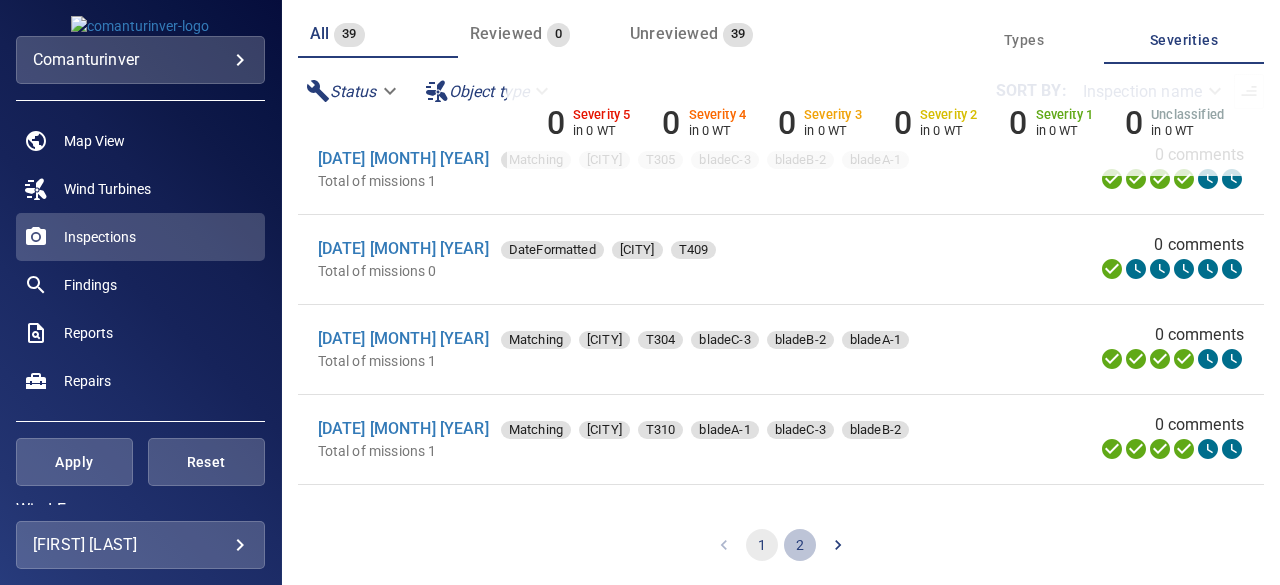 click on "2" at bounding box center [800, 545] 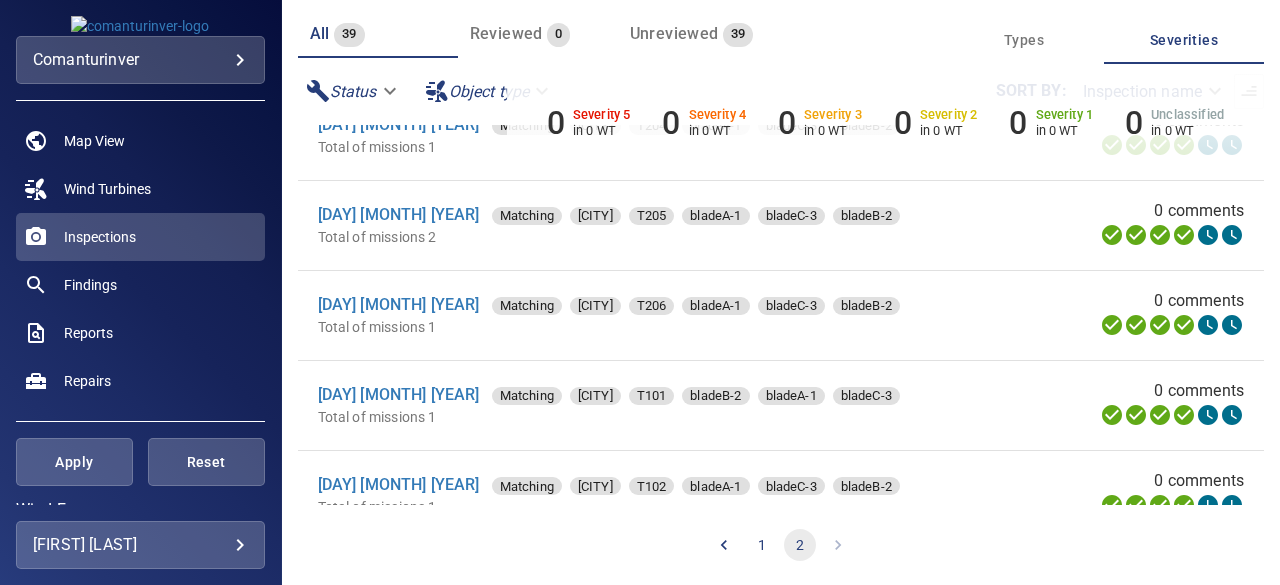 scroll, scrollTop: 883, scrollLeft: 0, axis: vertical 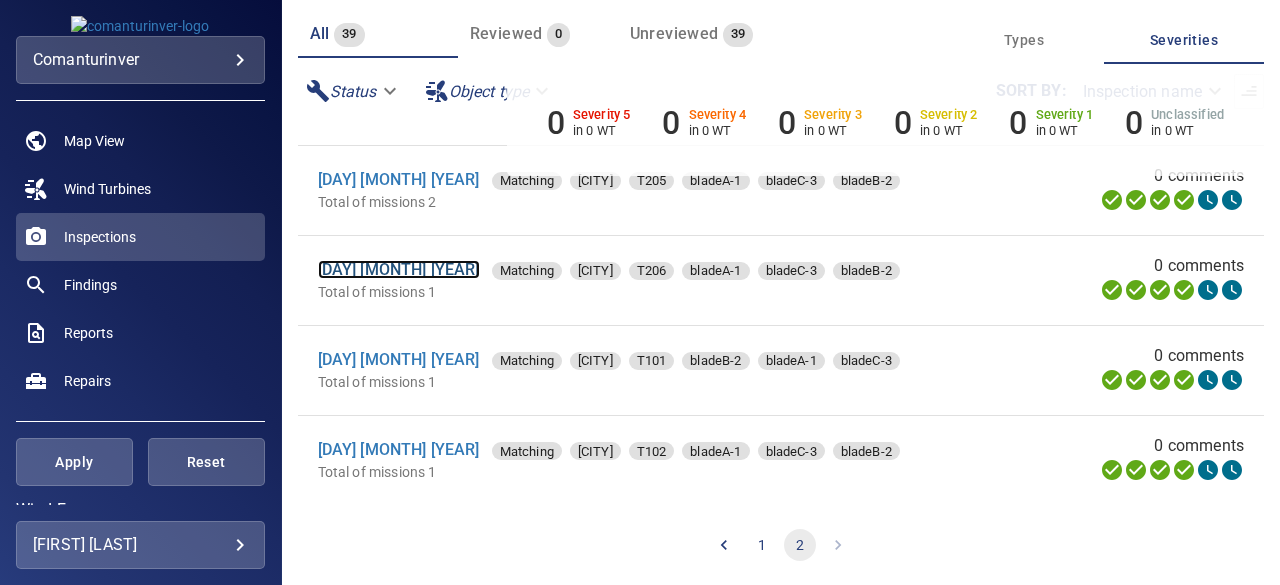 click on "[DAY] [MONTH] [YEAR]" at bounding box center (399, 269) 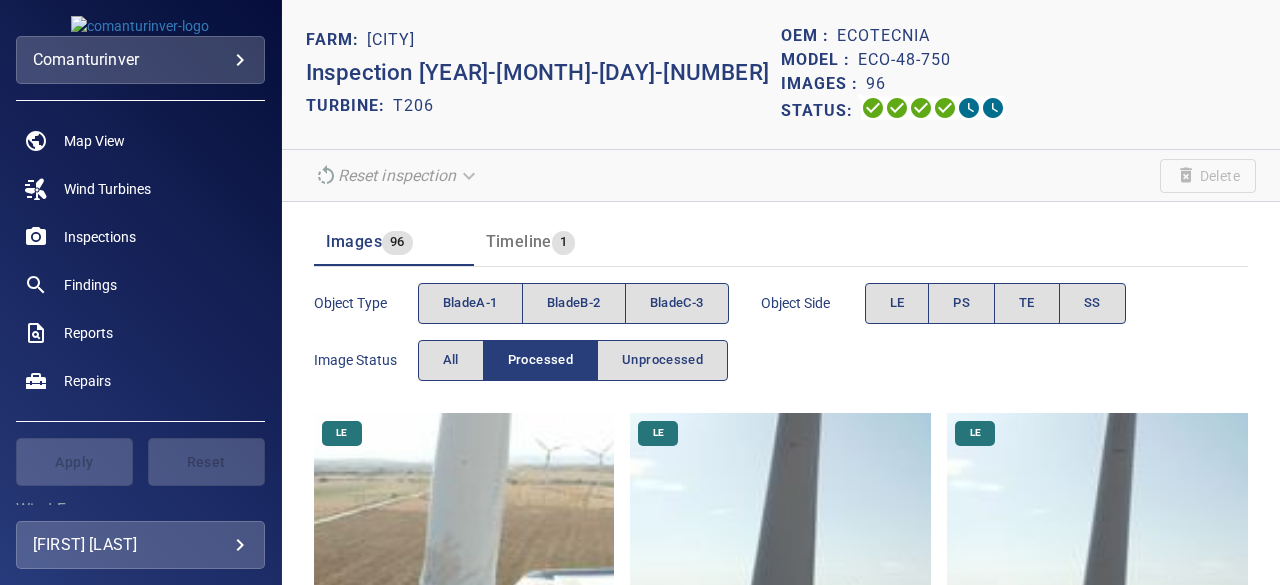 click on "Object type bladeA-1 bladeB-2 bladeC-3 Object Side LE PS TE SS Image Status All Processed Unprocessed" at bounding box center [781, 332] 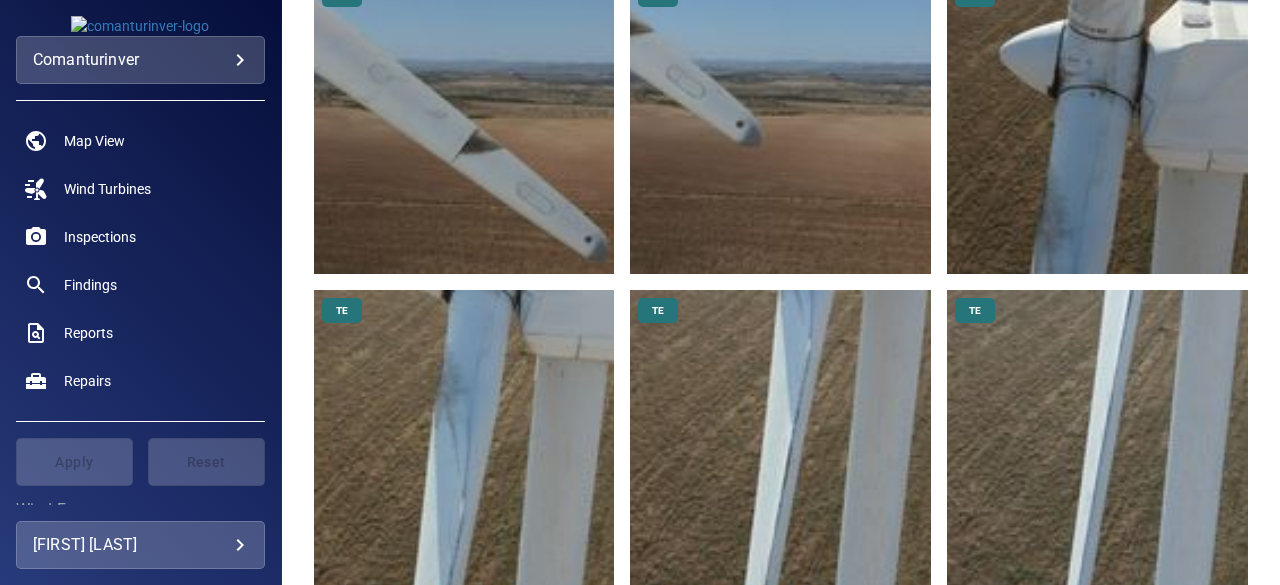 scroll, scrollTop: 8680, scrollLeft: 0, axis: vertical 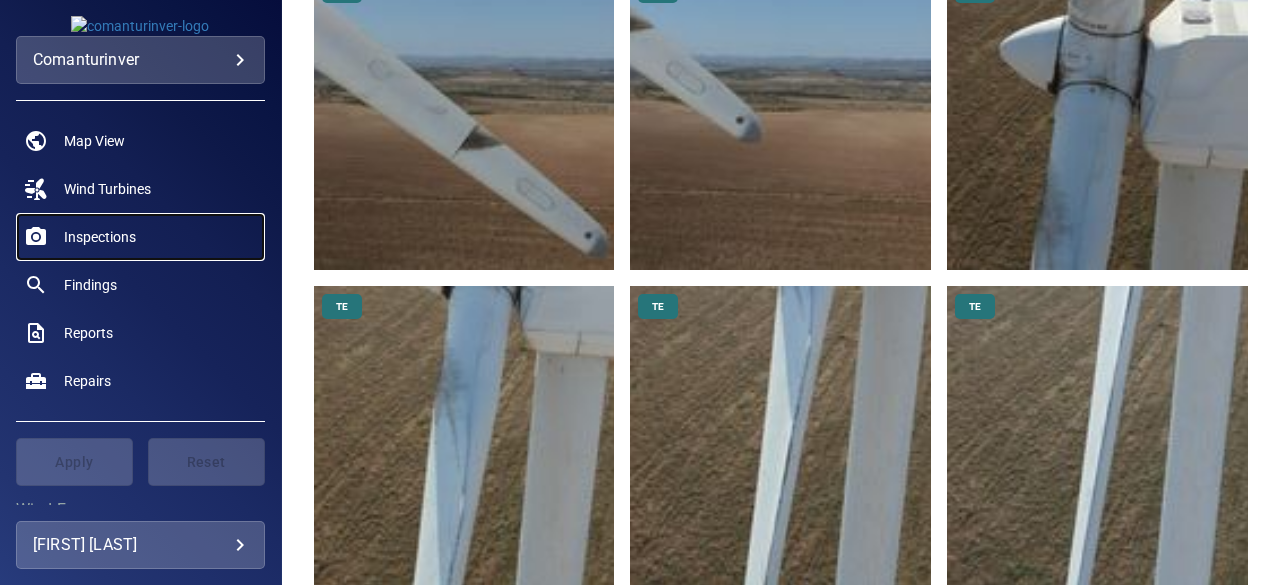 click on "Inspections" at bounding box center (100, 237) 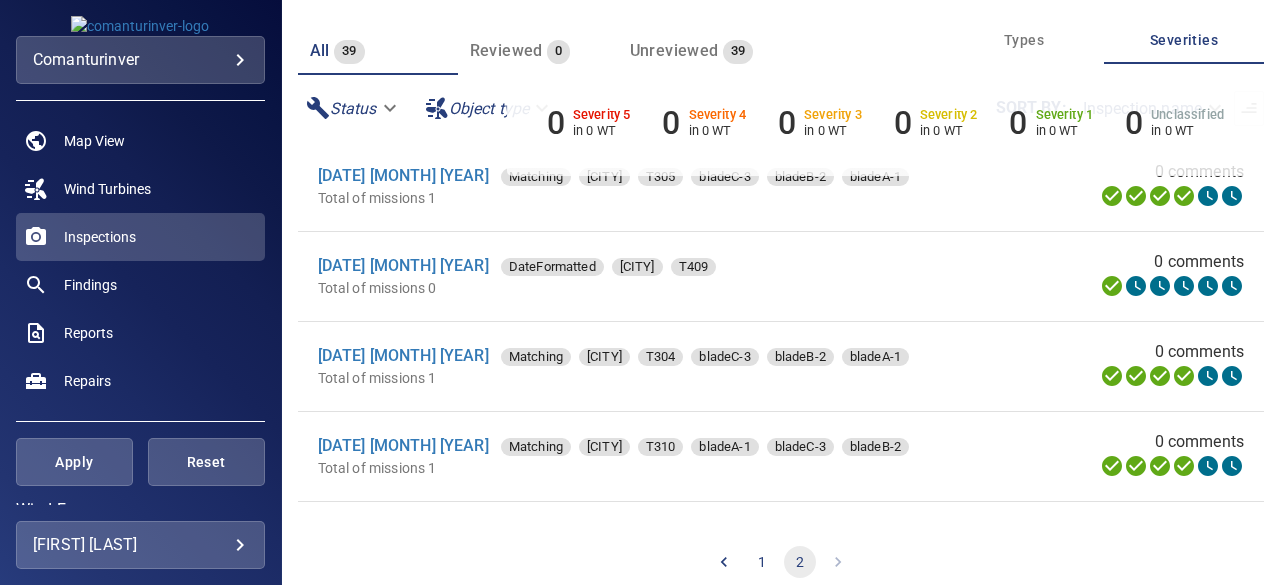 scroll, scrollTop: 161, scrollLeft: 0, axis: vertical 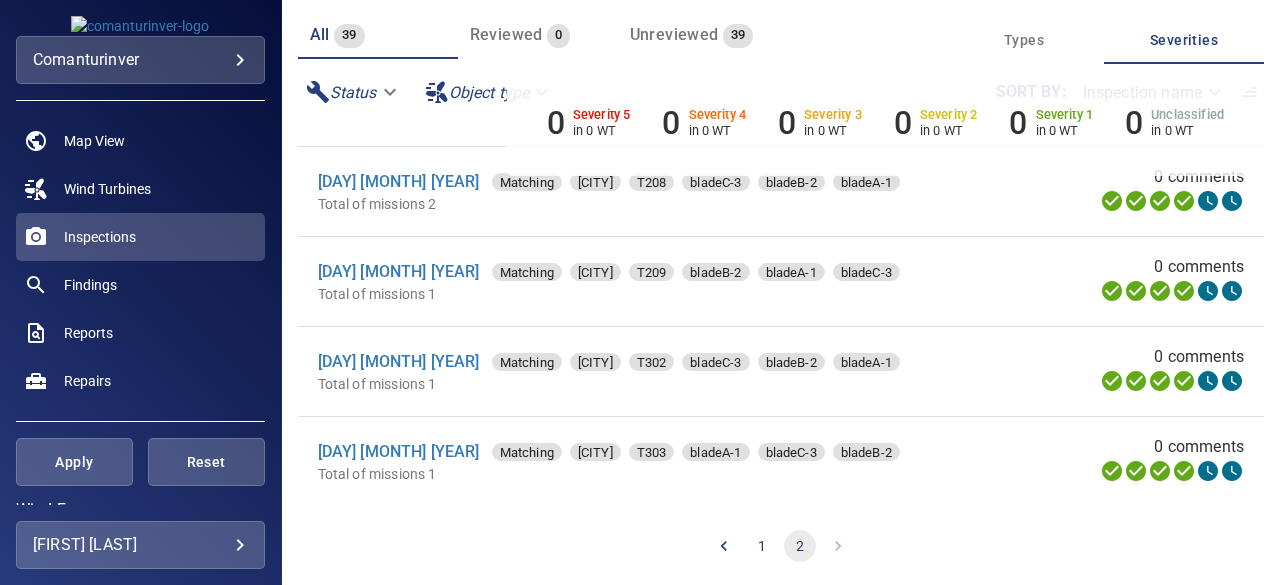 click at bounding box center [838, 546] 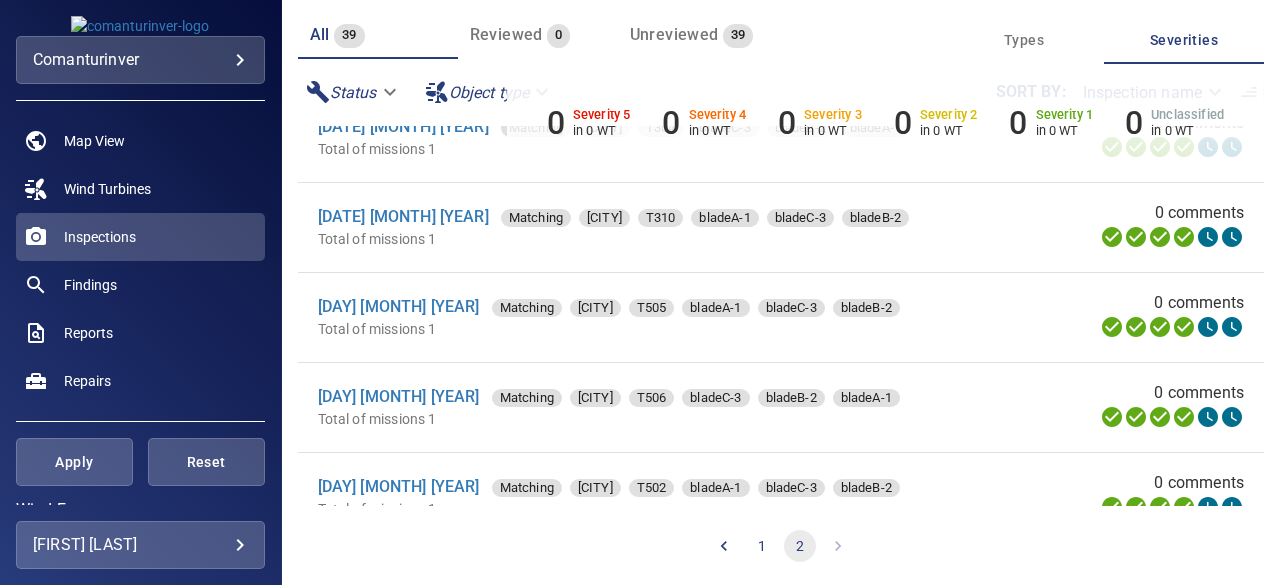 scroll, scrollTop: 211, scrollLeft: 0, axis: vertical 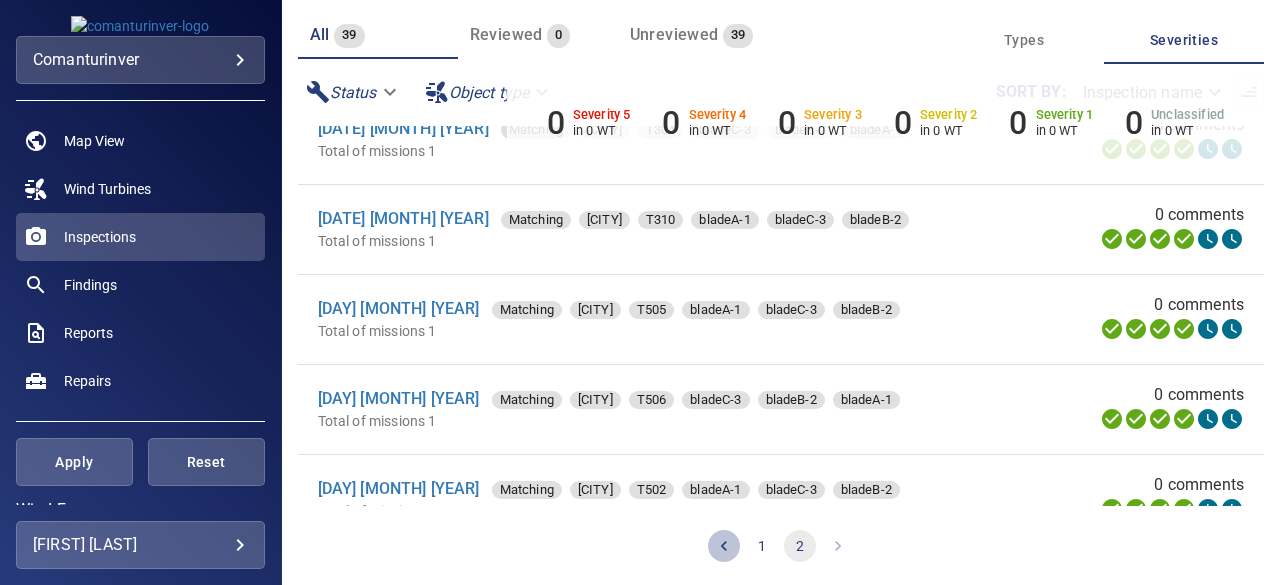 click 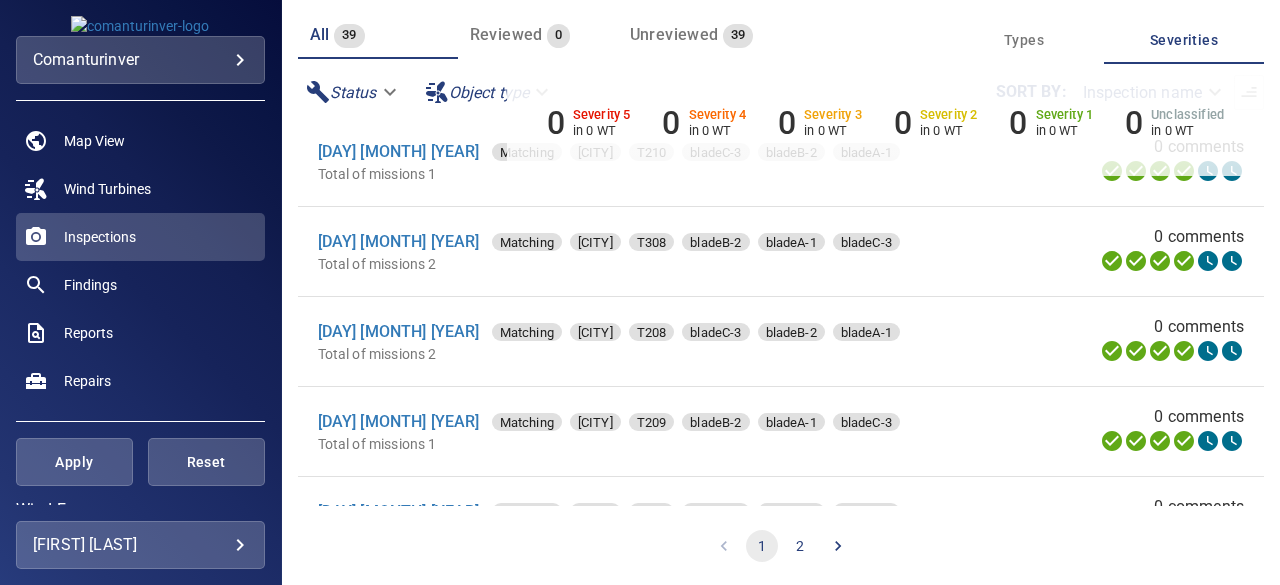 scroll, scrollTop: 1876, scrollLeft: 0, axis: vertical 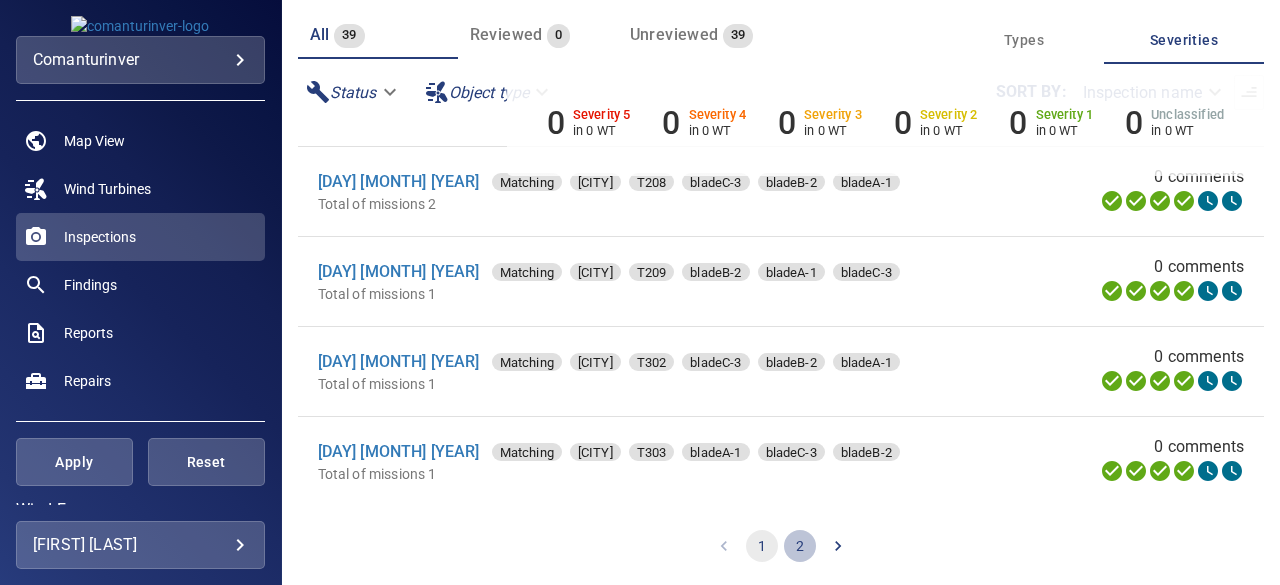 click on "2" at bounding box center [800, 546] 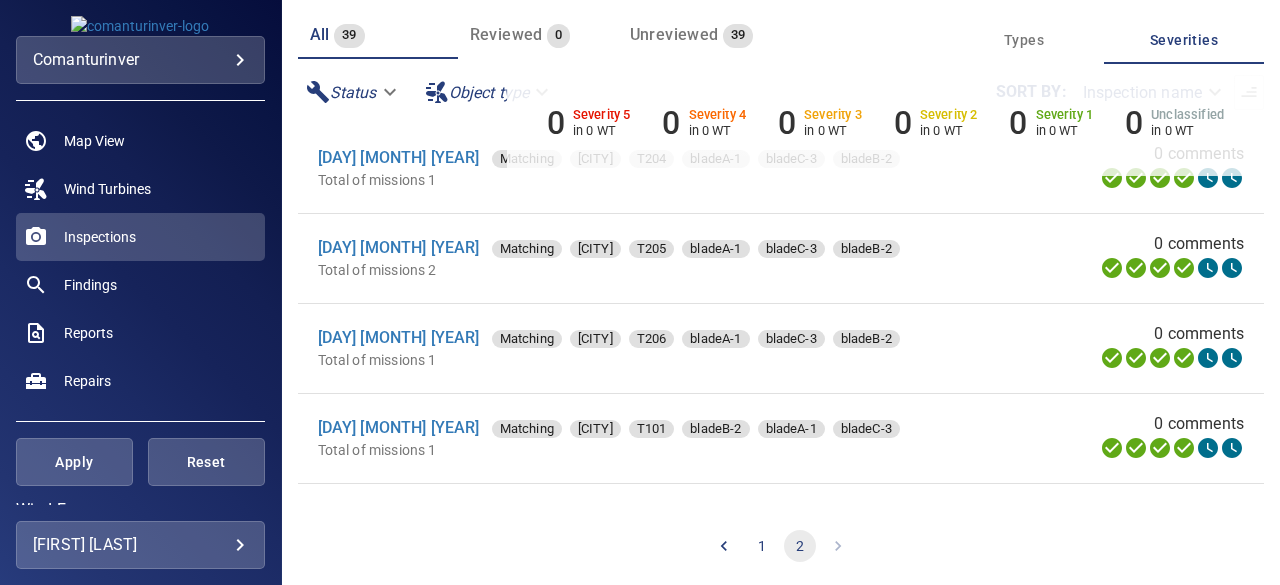 scroll, scrollTop: 883, scrollLeft: 0, axis: vertical 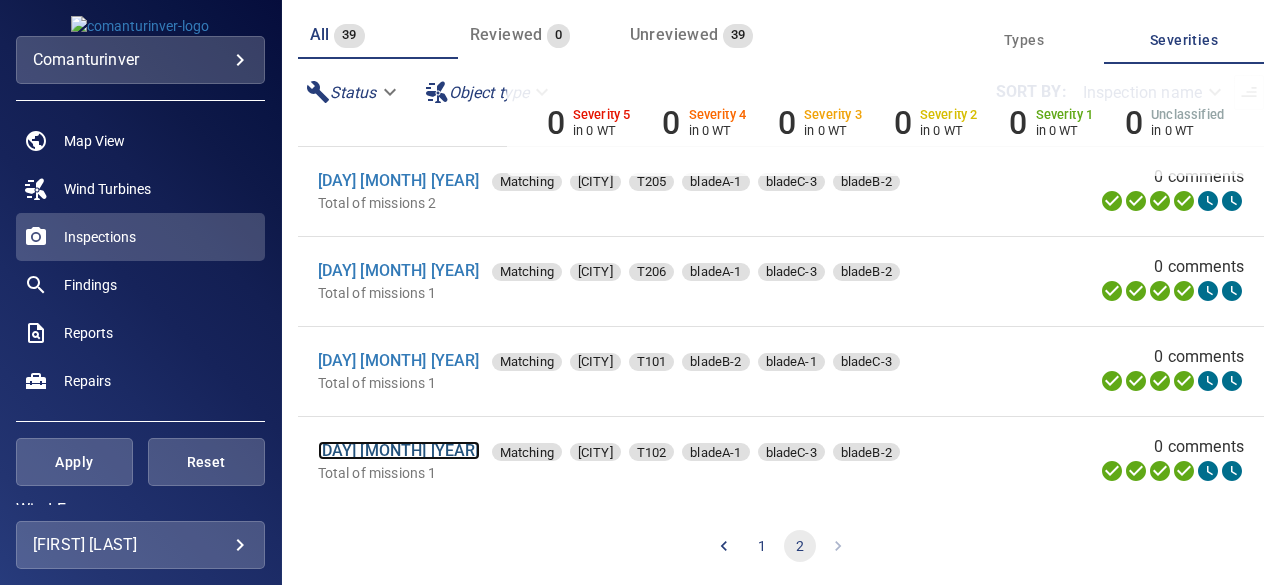 click on "[DAY] [MONTH] [YEAR]" at bounding box center [399, 450] 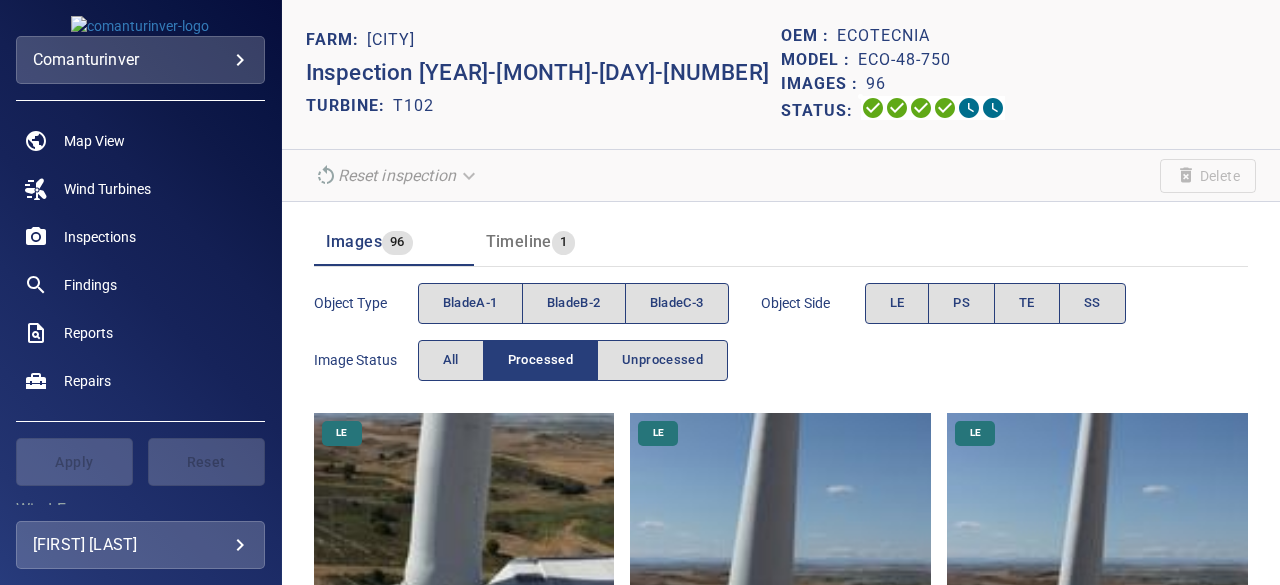 click on "Object type bladeA-1 bladeB-2 bladeC-3 Object Side LE PS TE SS Image Status All Processed Unprocessed" at bounding box center (781, 332) 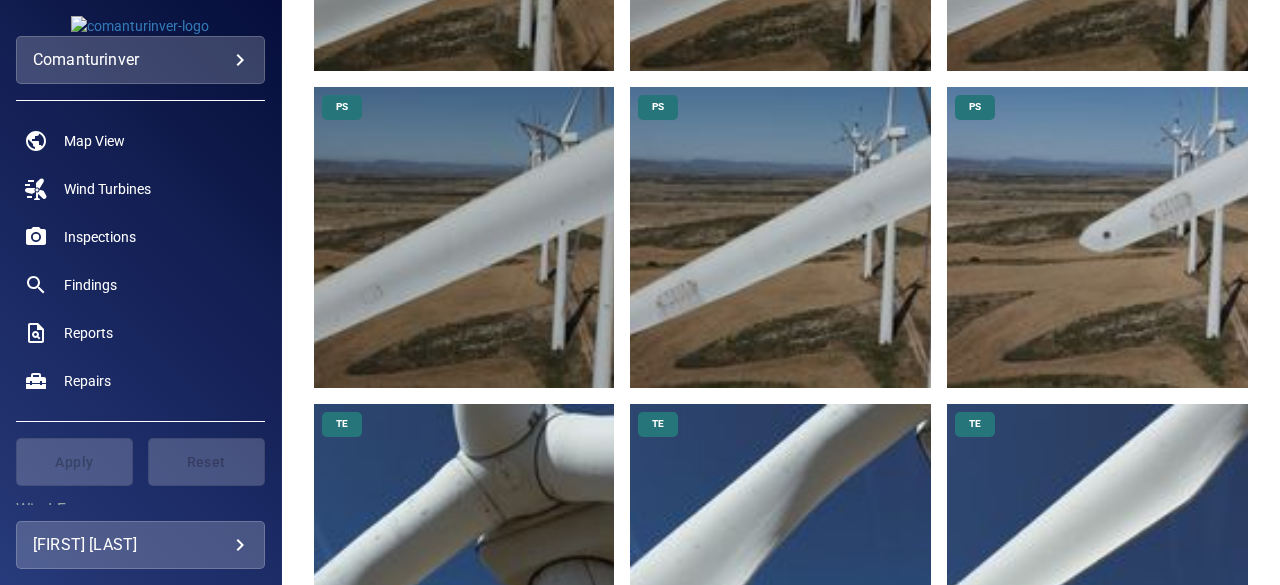 scroll, scrollTop: 5080, scrollLeft: 0, axis: vertical 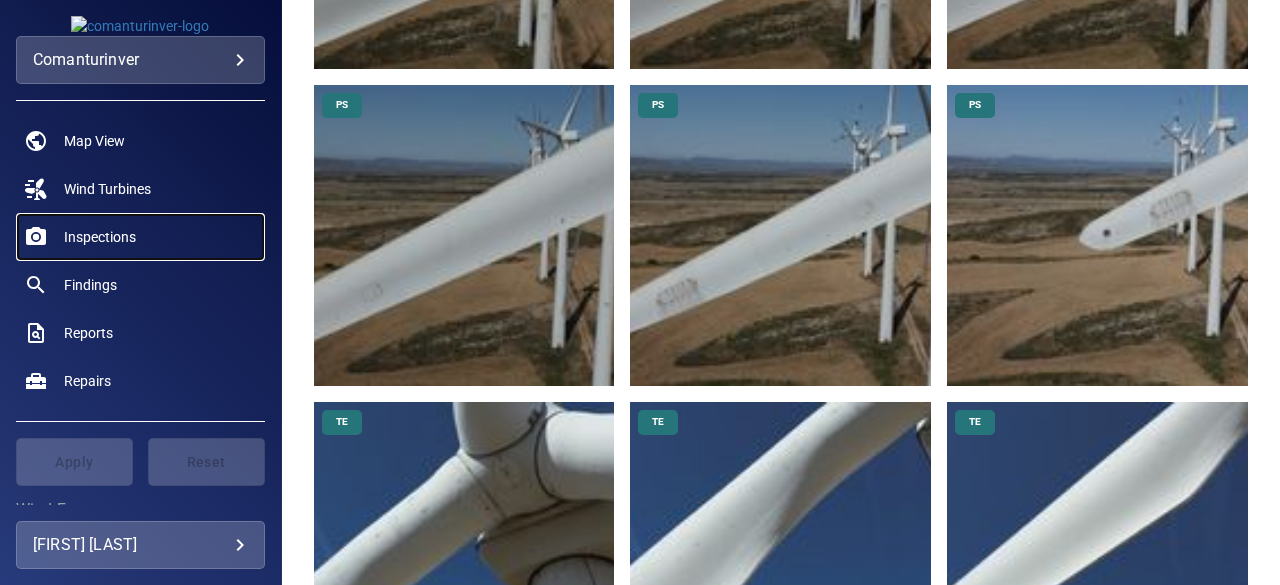 click on "Inspections" at bounding box center (100, 237) 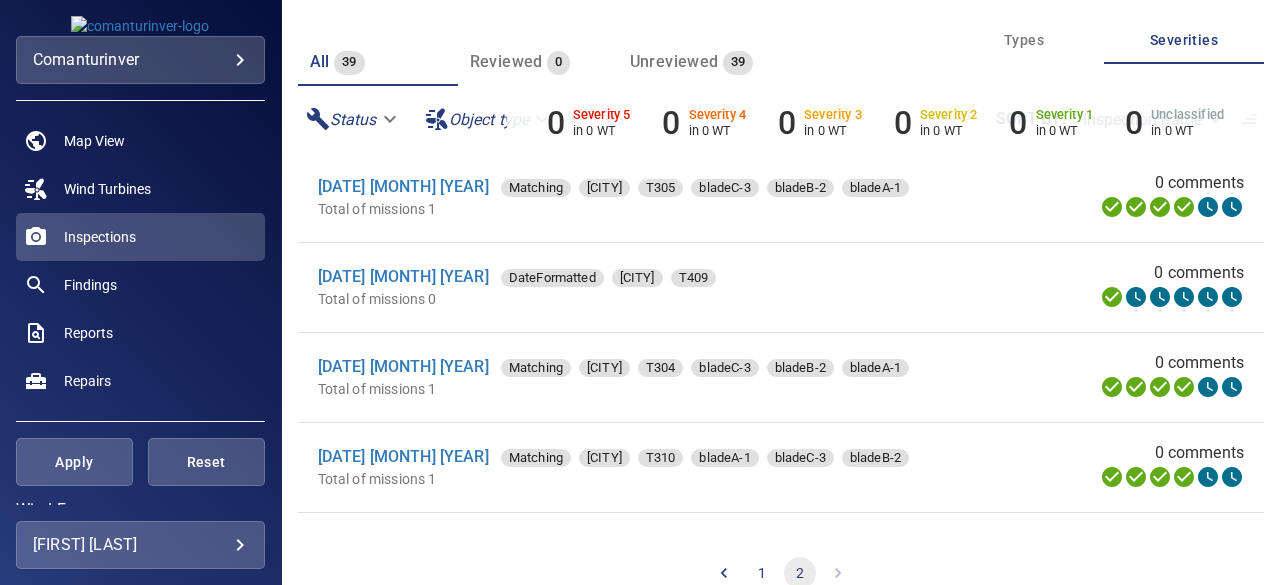 scroll, scrollTop: 162, scrollLeft: 0, axis: vertical 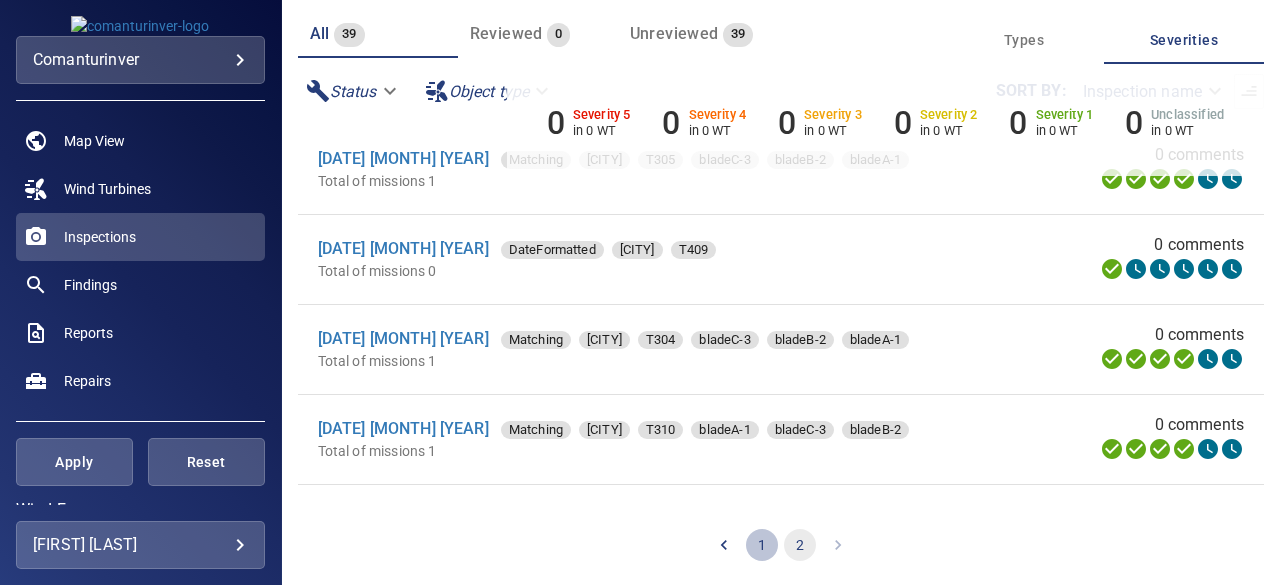 click on "1" at bounding box center [762, 545] 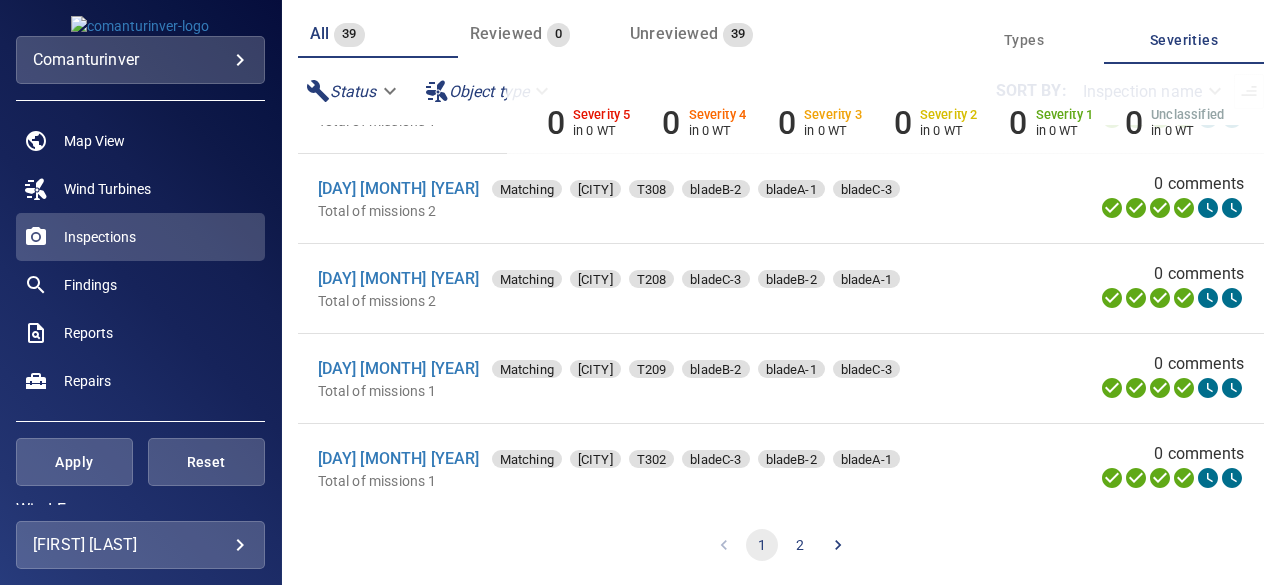 scroll, scrollTop: 1876, scrollLeft: 0, axis: vertical 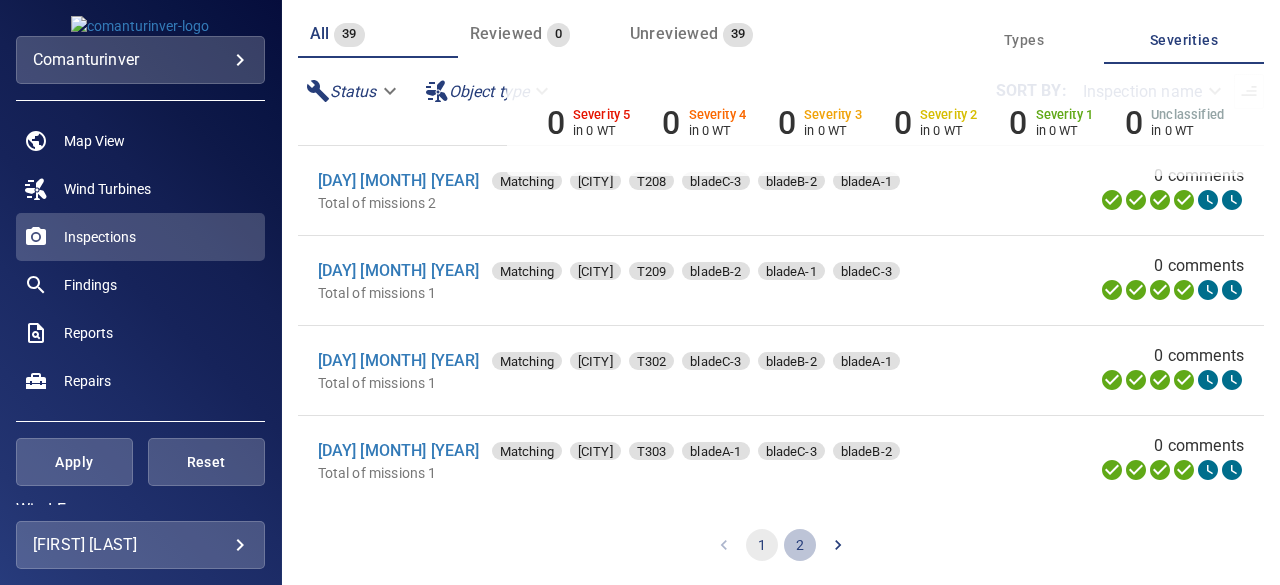 click on "2" at bounding box center (800, 545) 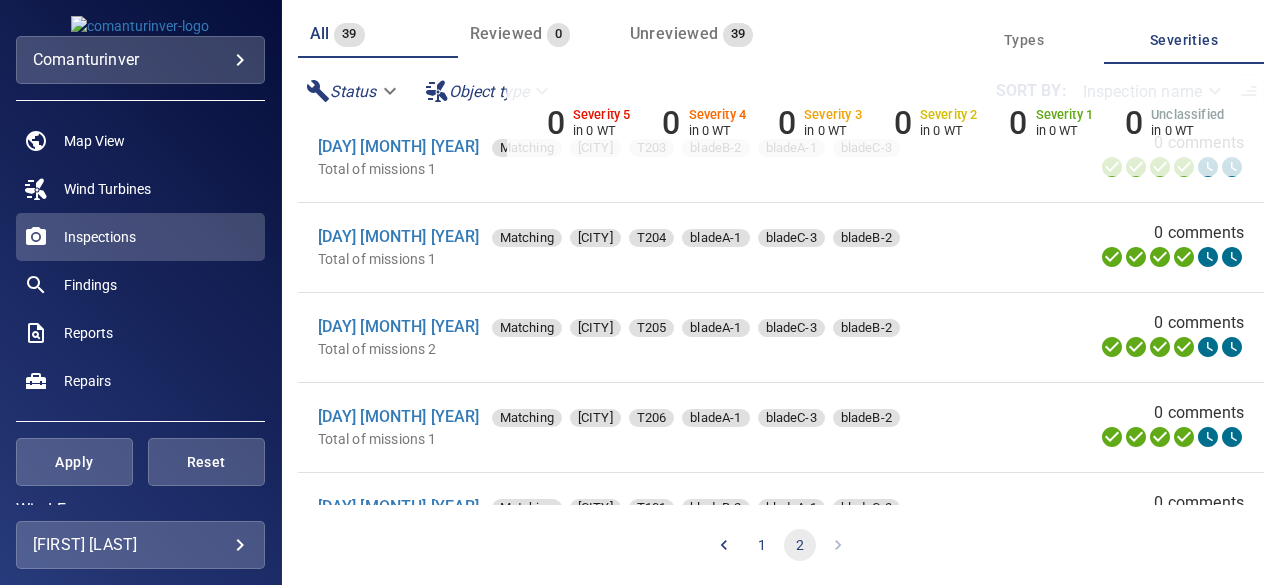 scroll, scrollTop: 883, scrollLeft: 0, axis: vertical 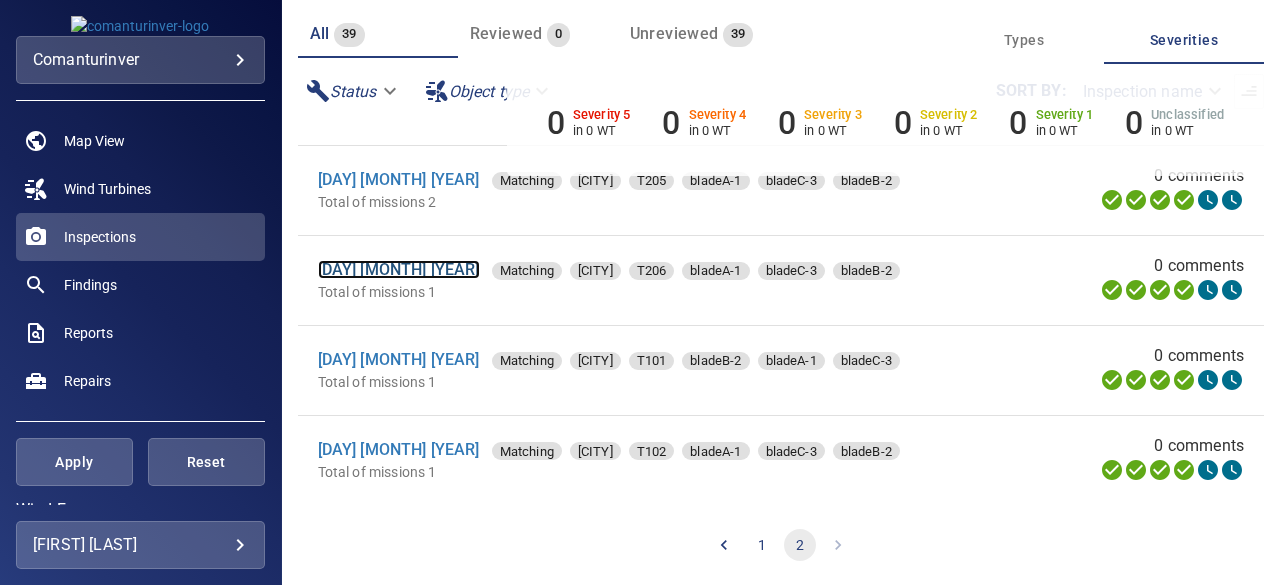 click on "[DAY] [MONTH] [YEAR]" at bounding box center (399, 269) 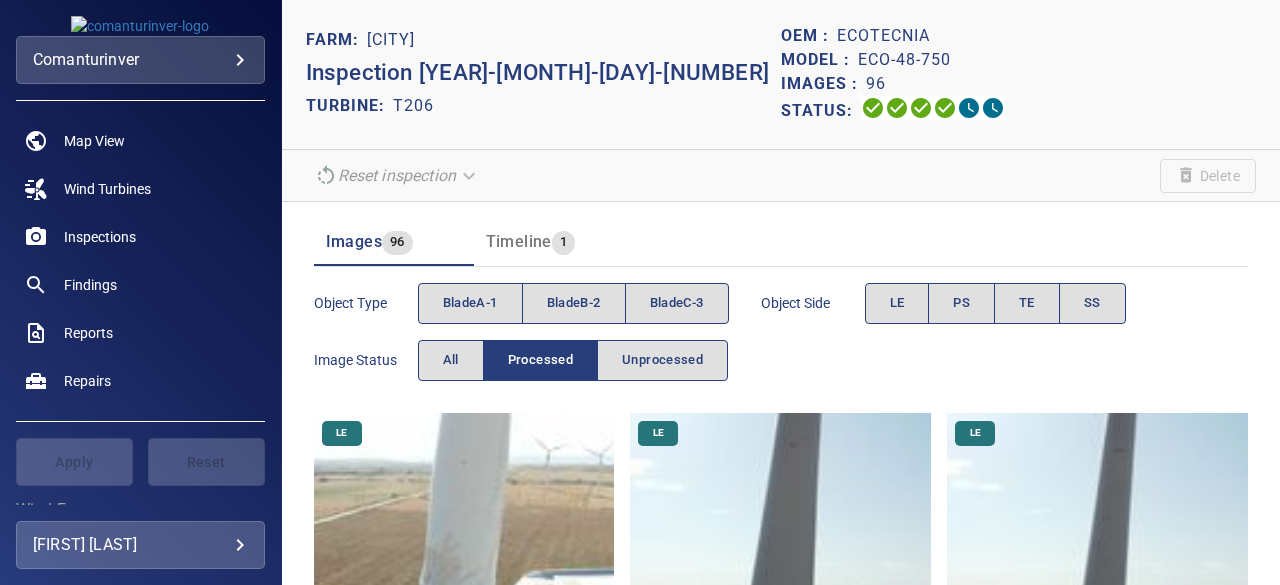 click on "Object type bladeA-1 bladeB-2 bladeC-3 Object Side LE PS TE SS Image Status All Processed Unprocessed" at bounding box center [781, 332] 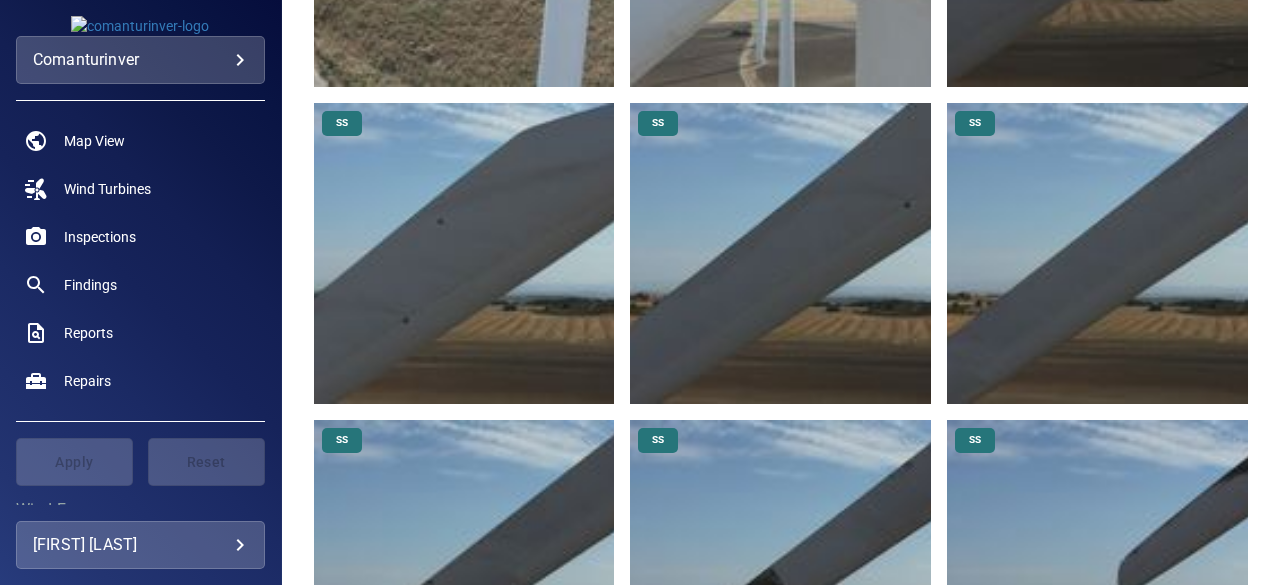 scroll, scrollTop: 9832, scrollLeft: 0, axis: vertical 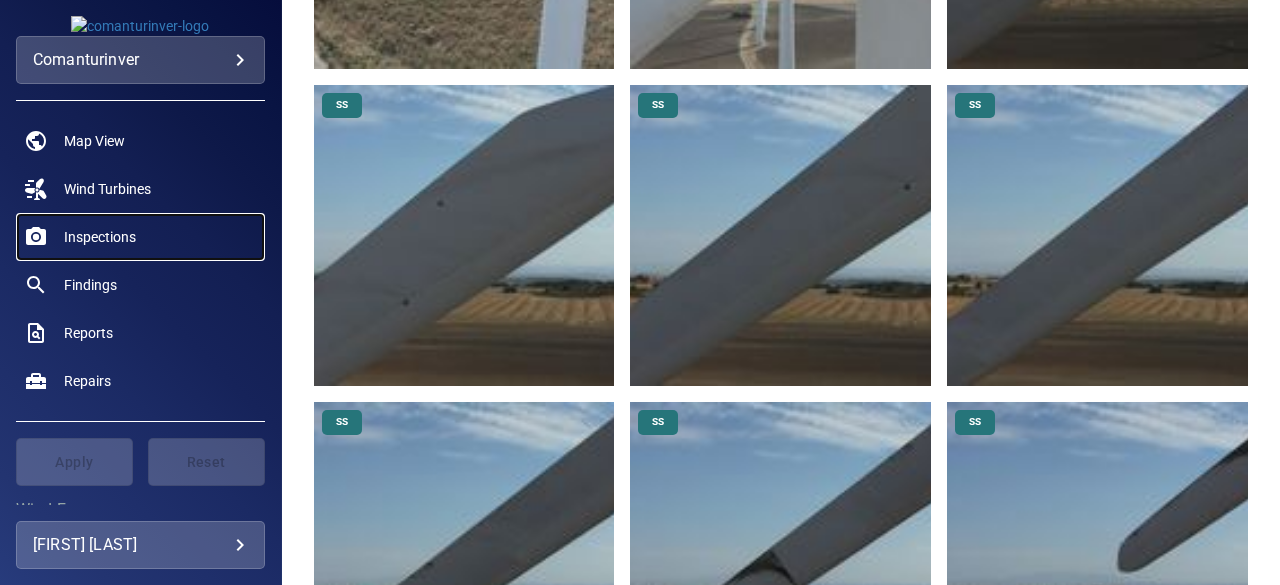 click on "Inspections" at bounding box center [100, 237] 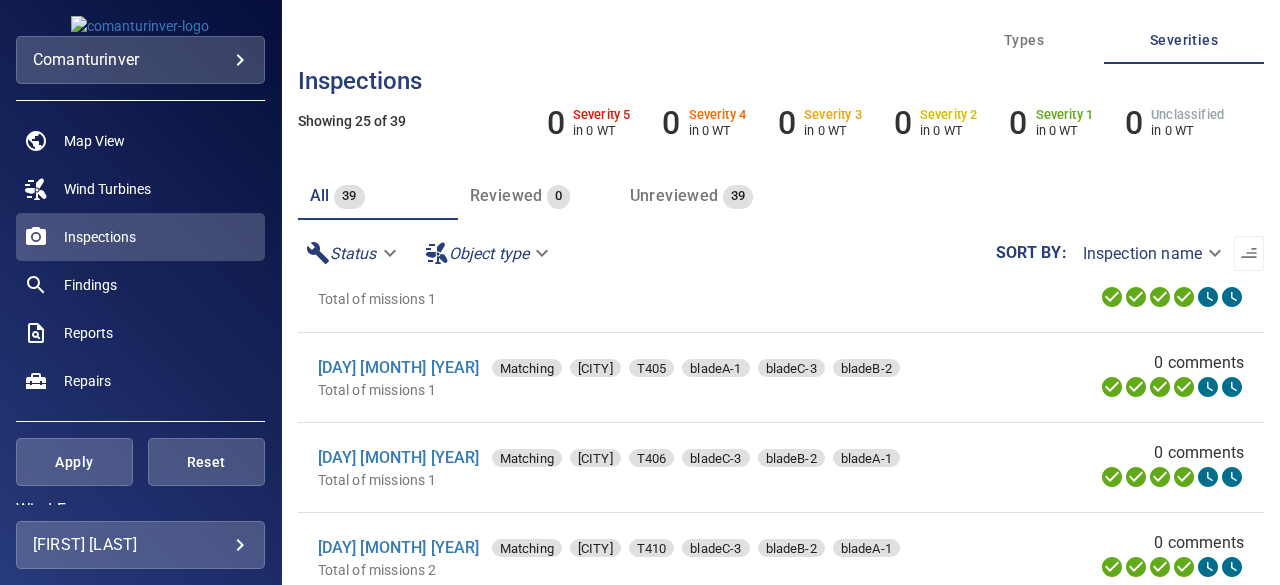 scroll, scrollTop: 1546, scrollLeft: 0, axis: vertical 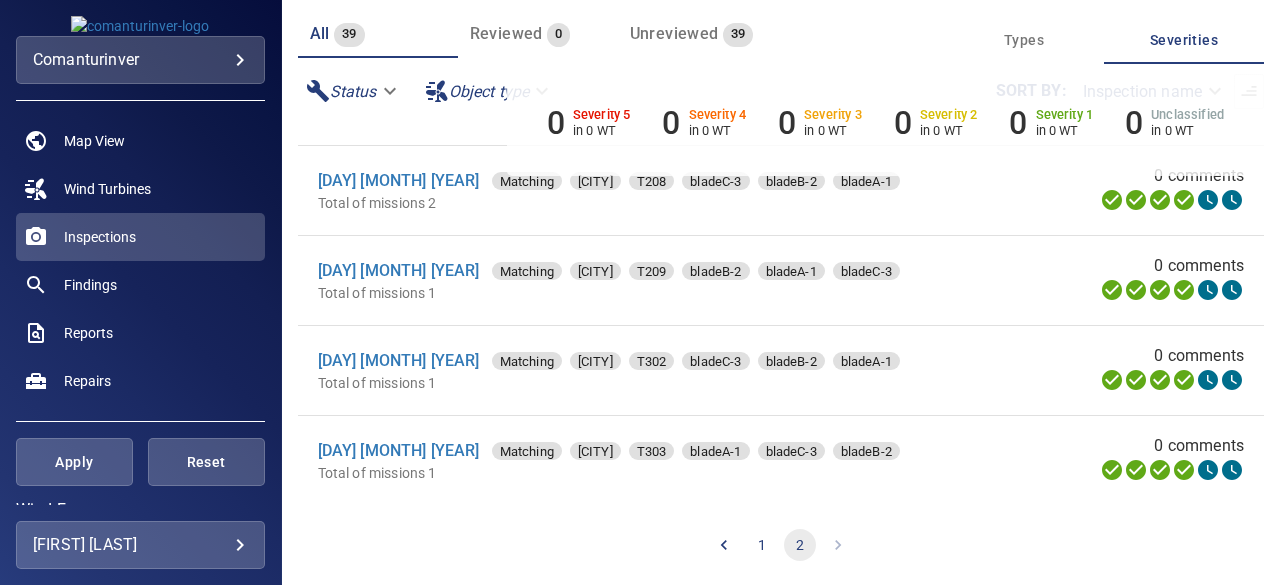 click on "1" at bounding box center (762, 545) 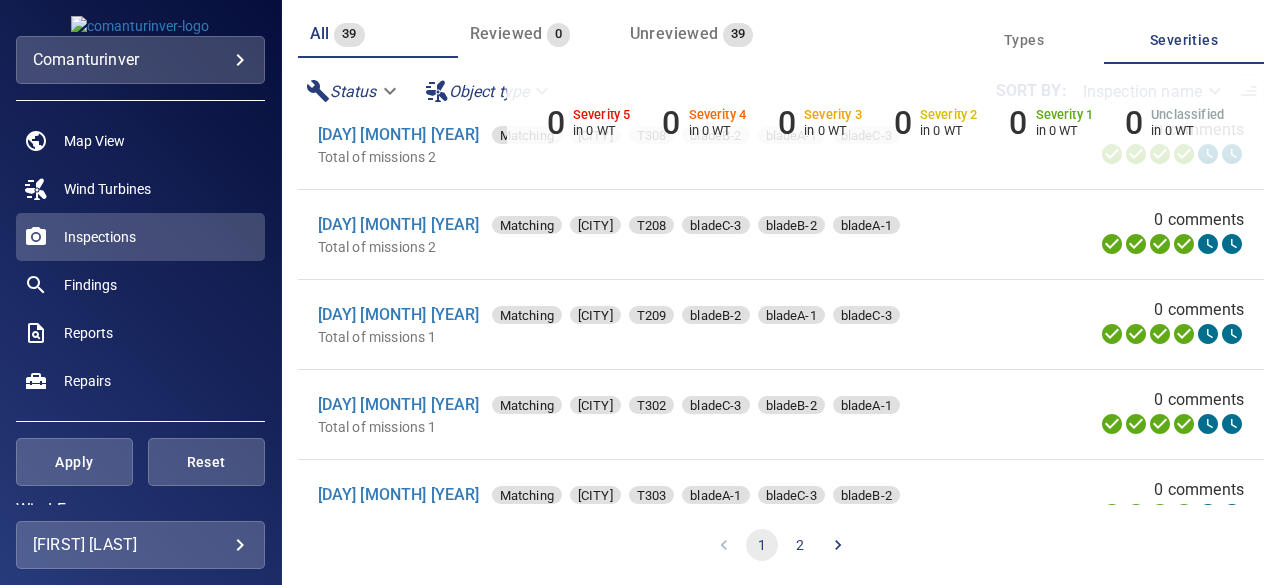 scroll, scrollTop: 1876, scrollLeft: 0, axis: vertical 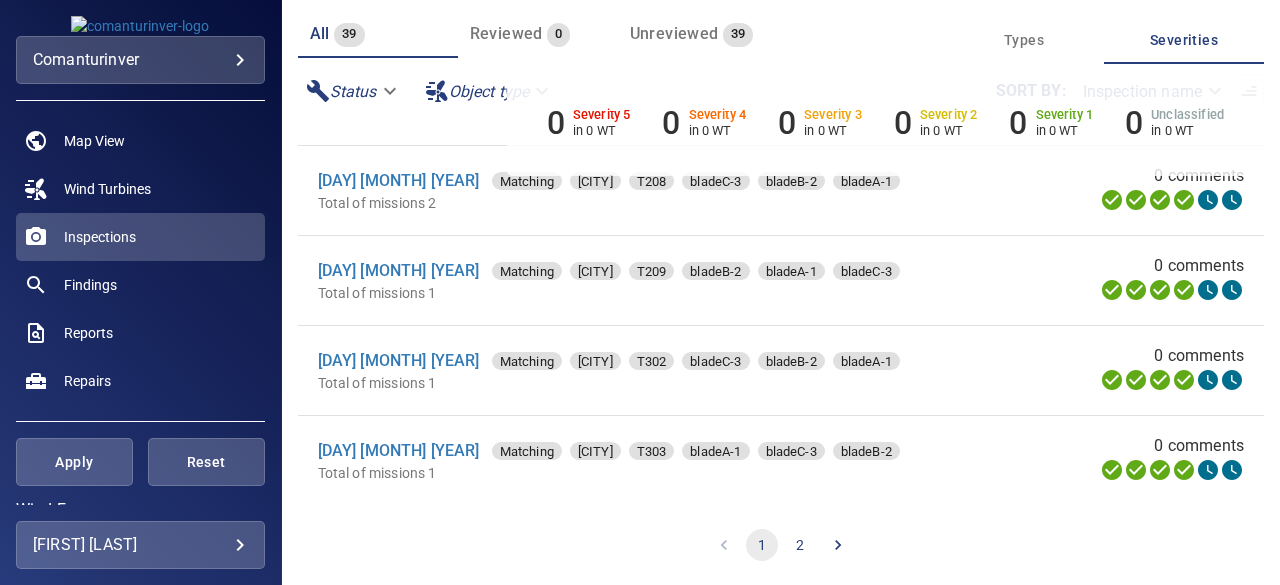 click on "Matching [CITY] bladeA-[NUMBER] bladeC-[NUMBER] bladeB-[NUMBER] Total of missions [NUMBER]  [NUMBER] comments" at bounding box center (781, 460) 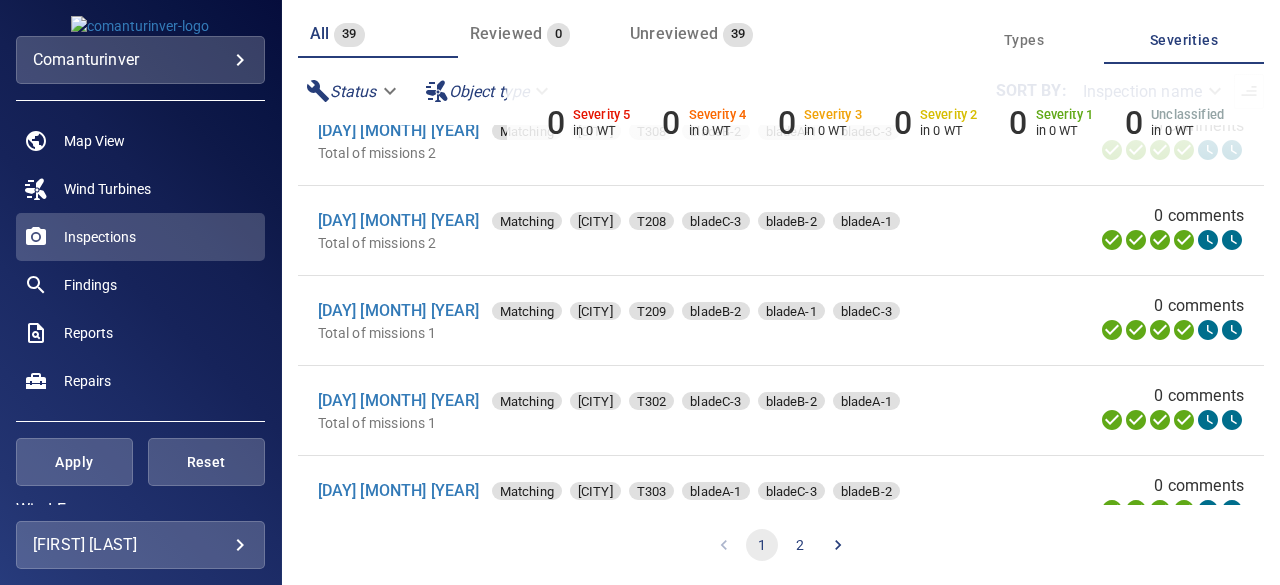 scroll, scrollTop: 1876, scrollLeft: 0, axis: vertical 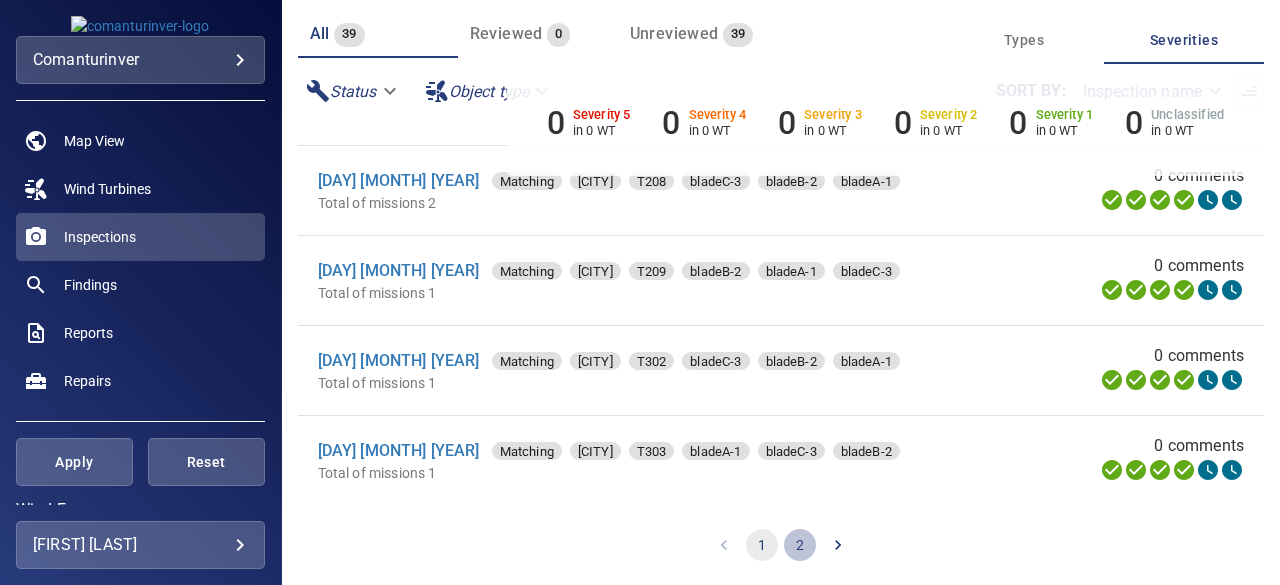 click on "2" at bounding box center [800, 545] 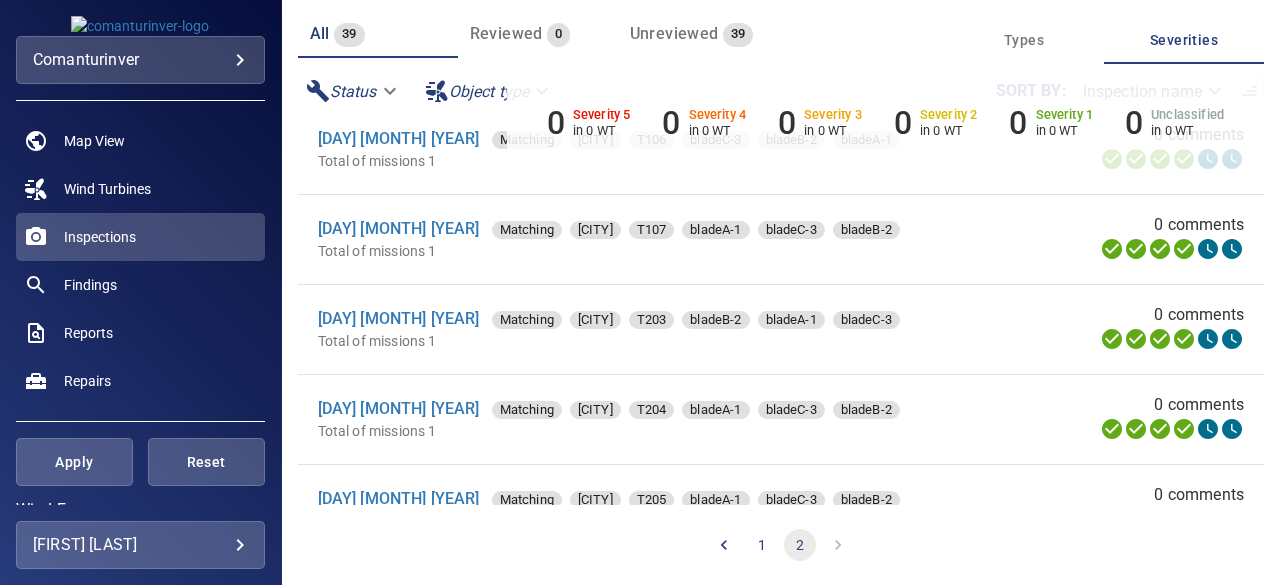 scroll, scrollTop: 600, scrollLeft: 0, axis: vertical 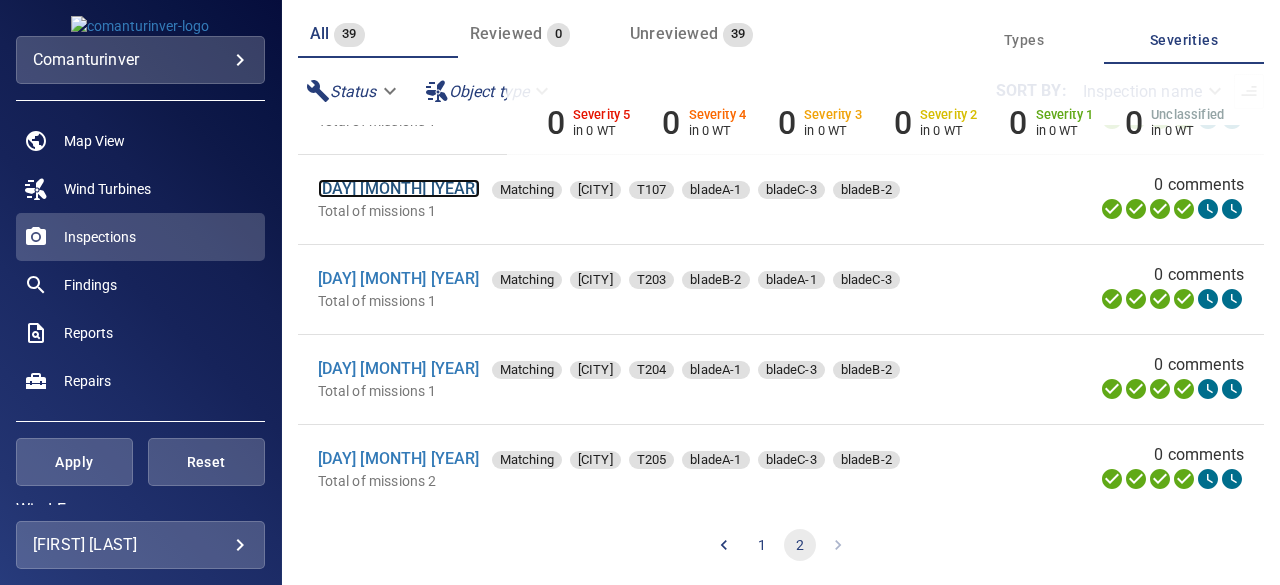 click on "[DAY] [MONTH] [YEAR]" at bounding box center (399, 188) 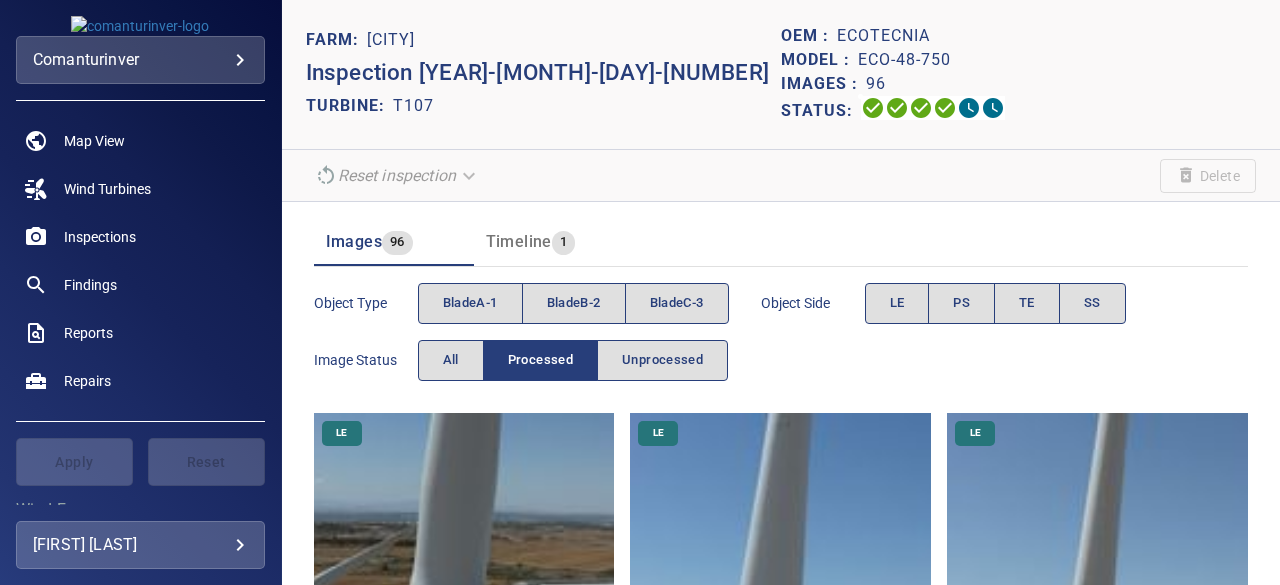 click on "Object type bladeA-1 bladeB-2 bladeC-3 Object Side LE PS TE SS Image Status All Processed Unprocessed" at bounding box center [781, 332] 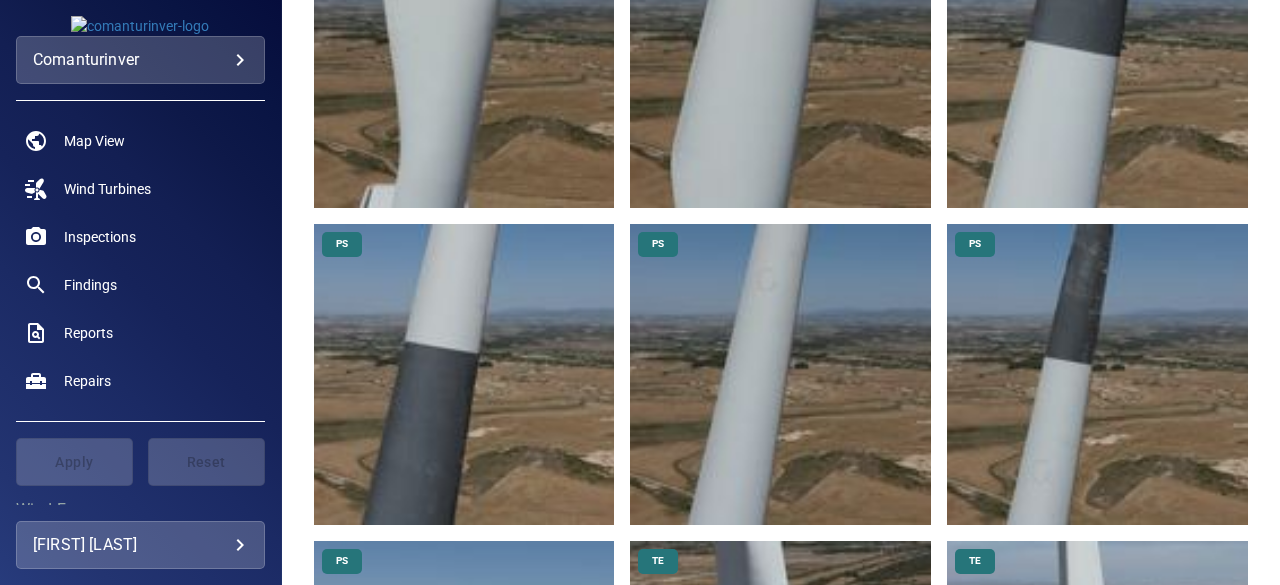 scroll, scrollTop: 1400, scrollLeft: 0, axis: vertical 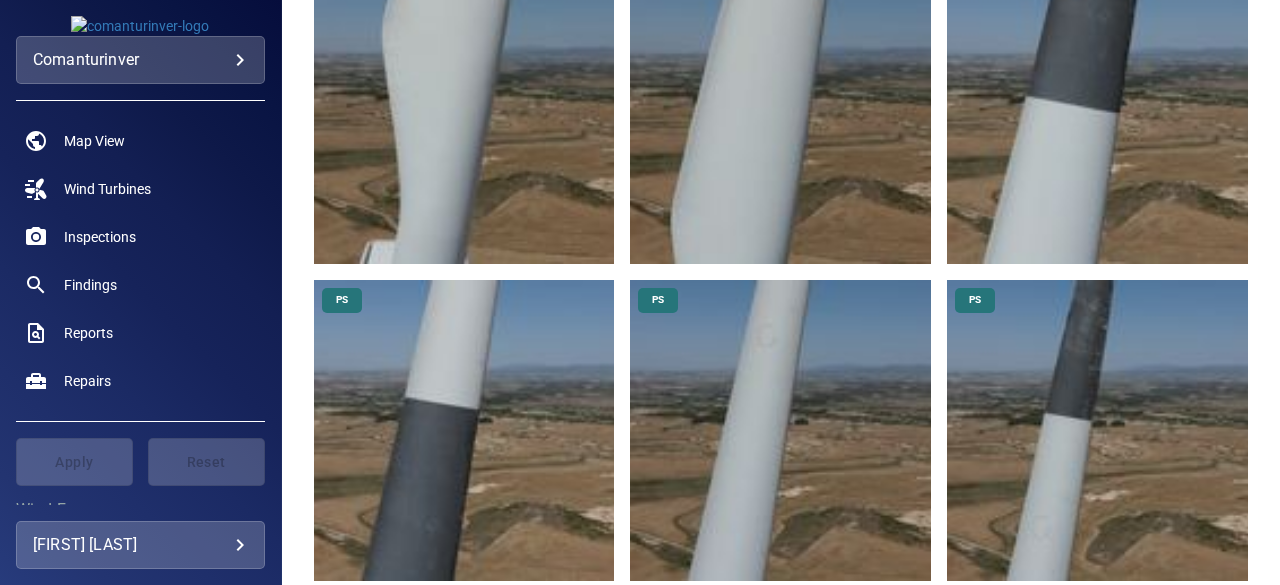 click at bounding box center (1097, 113) 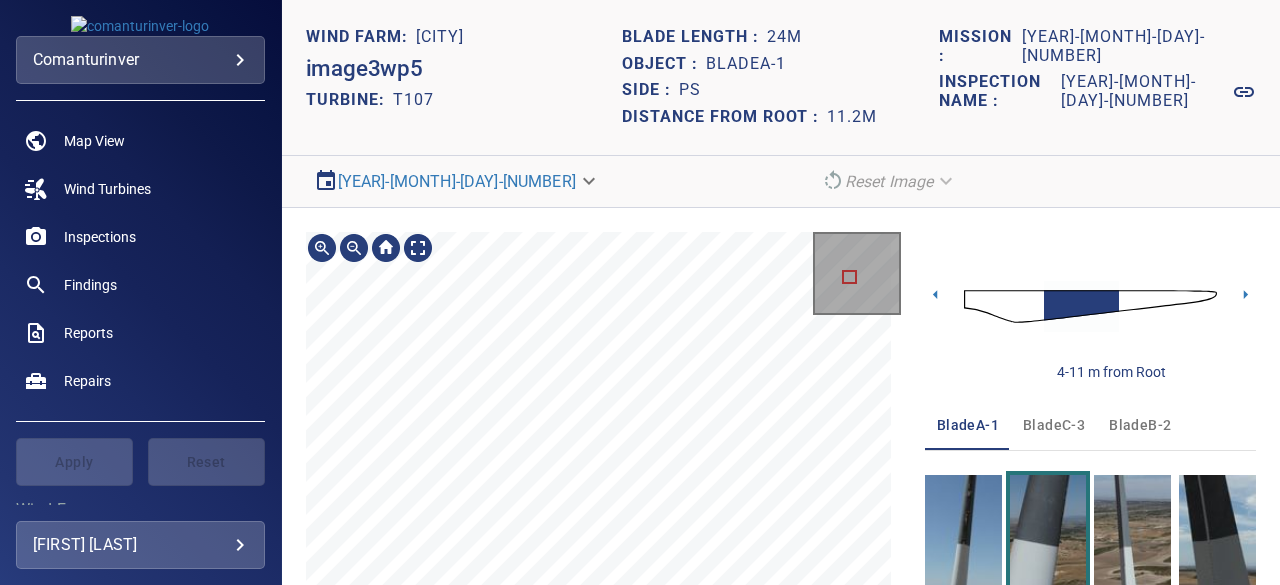scroll, scrollTop: 196, scrollLeft: 0, axis: vertical 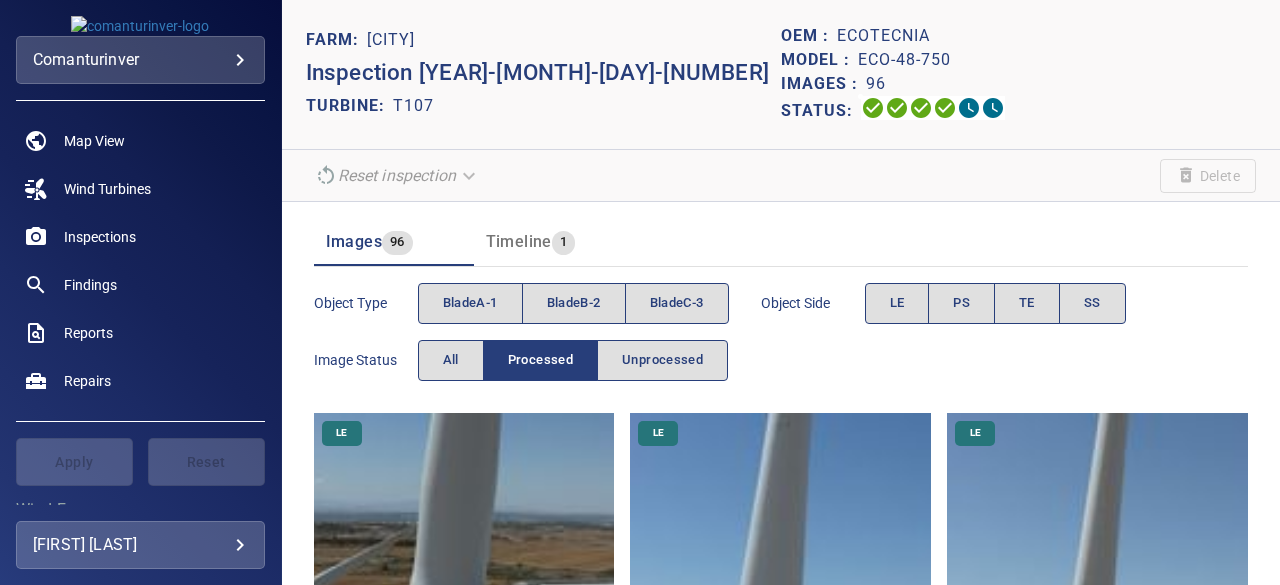 click on "Object type bladeA-1 bladeB-2 bladeC-3 Object Side LE PS TE SS Image Status All Processed Unprocessed" at bounding box center [781, 332] 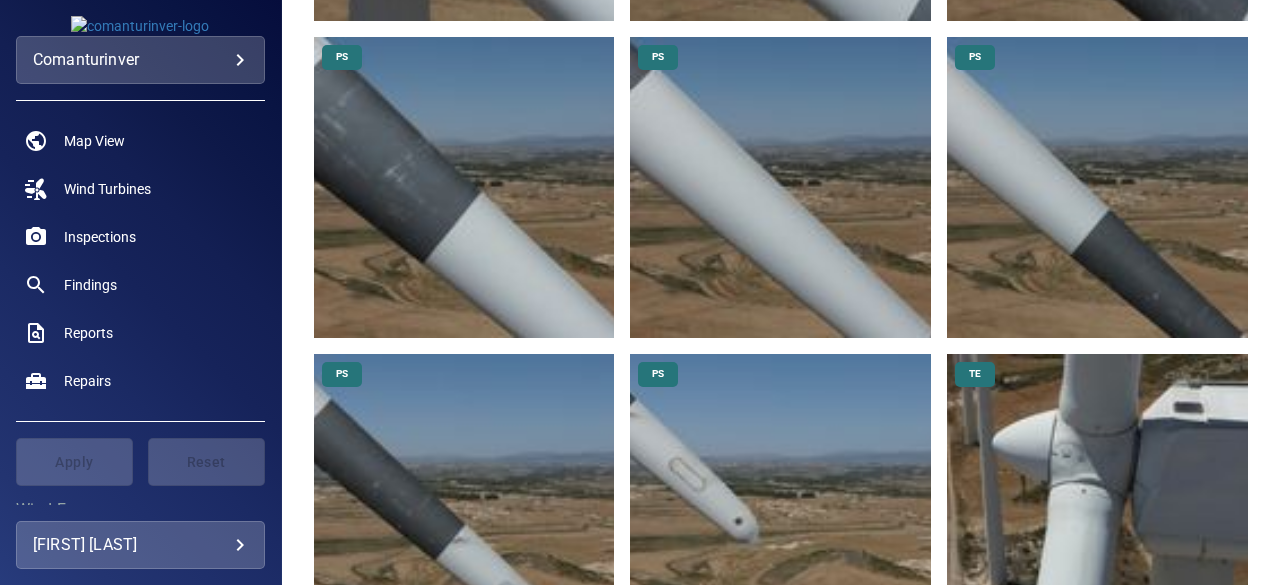 scroll, scrollTop: 8320, scrollLeft: 0, axis: vertical 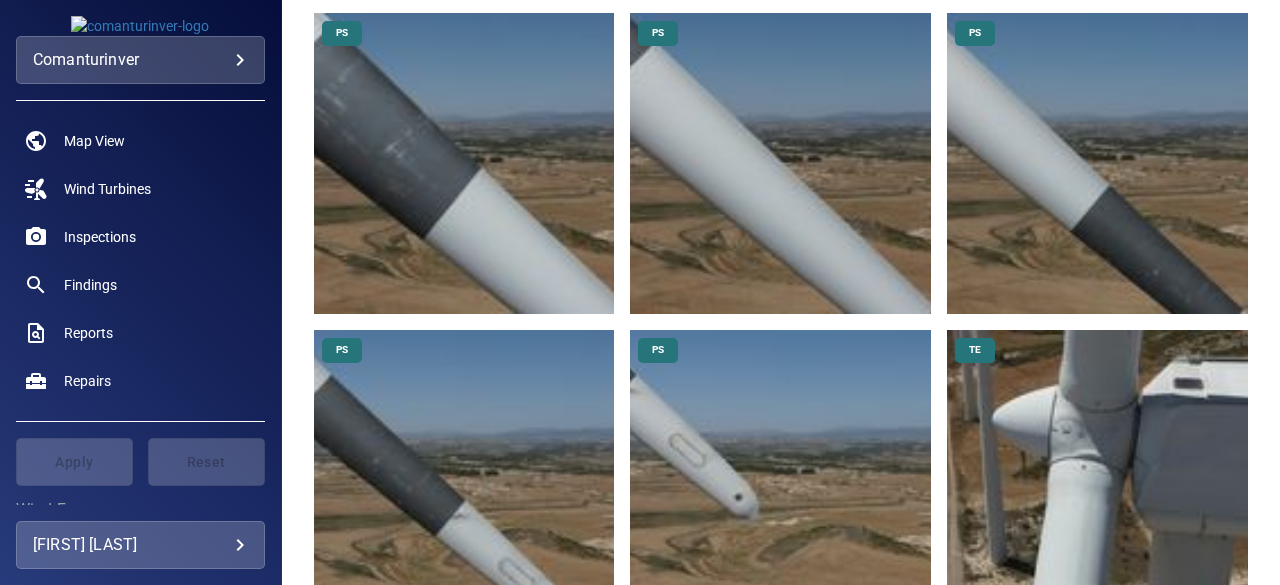 click at bounding box center [464, 480] 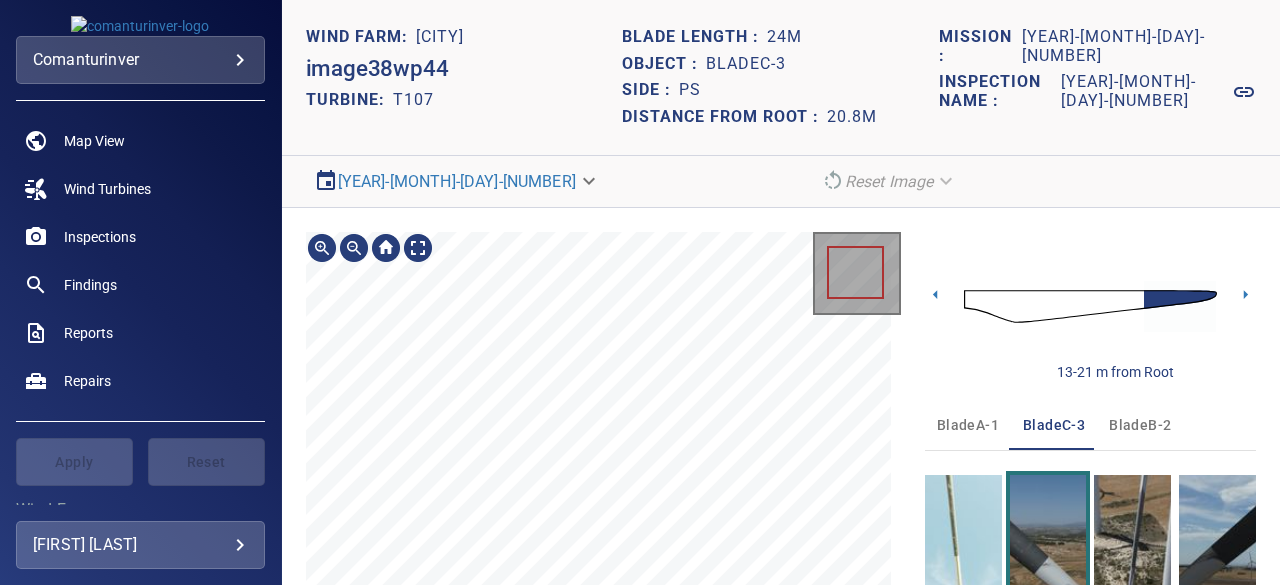 scroll, scrollTop: 196, scrollLeft: 0, axis: vertical 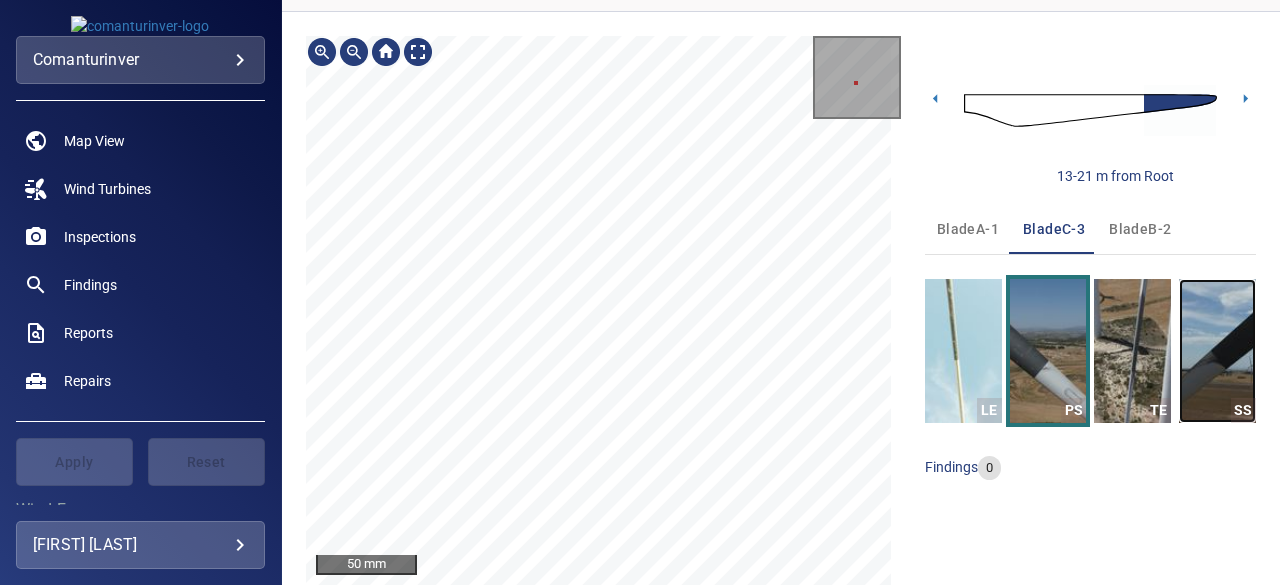 click at bounding box center [1217, 351] 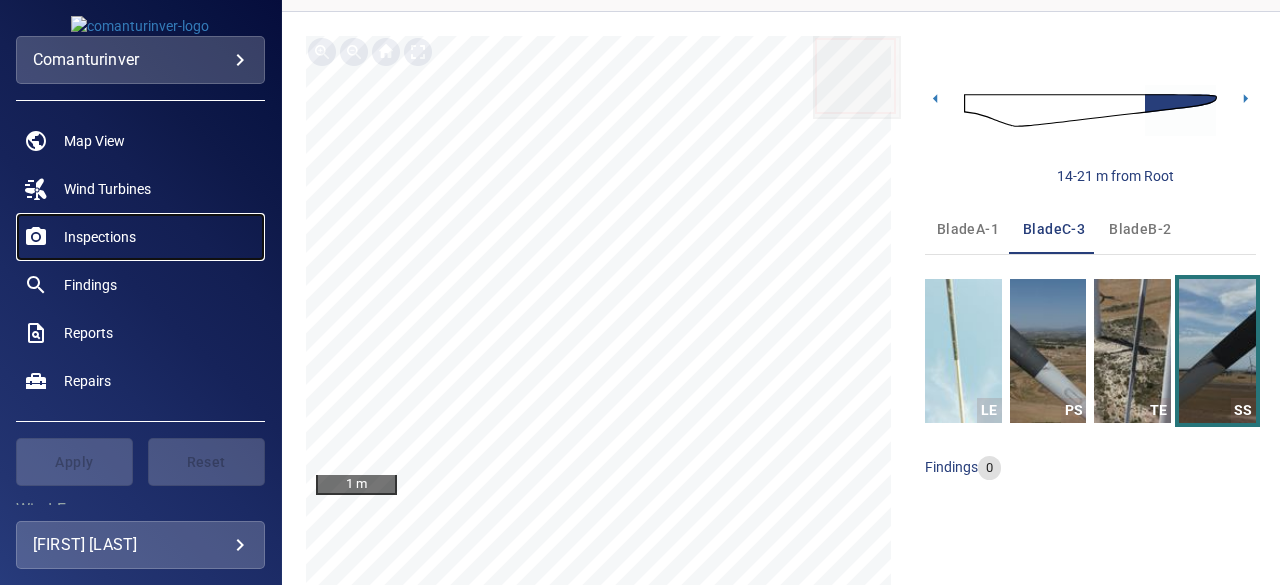click on "Inspections" at bounding box center (100, 237) 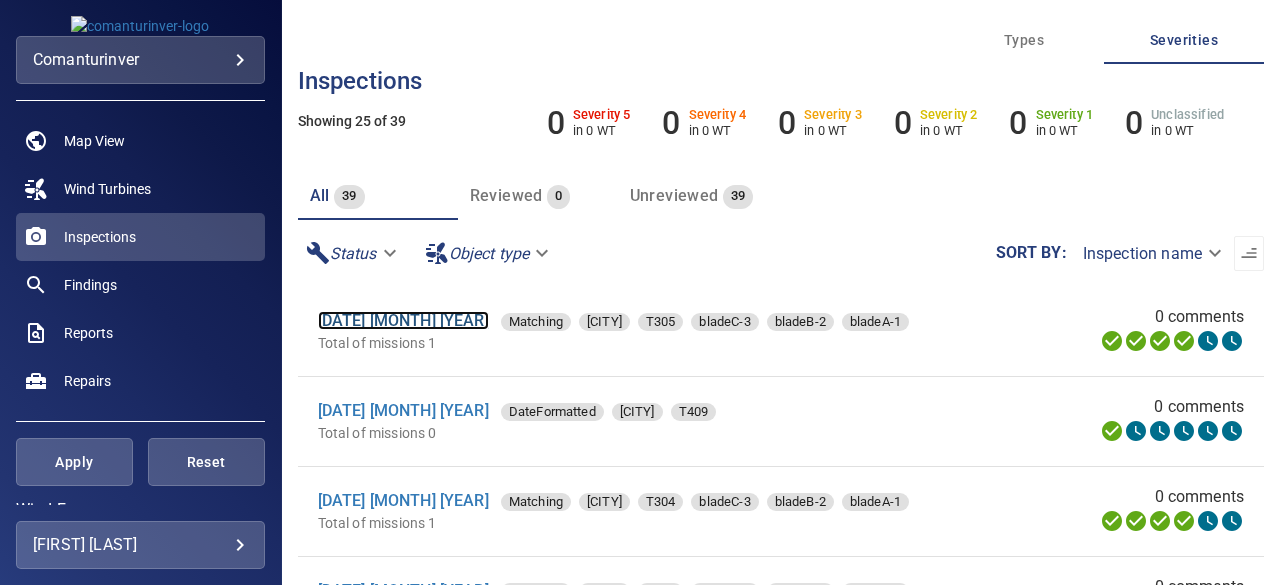 click on "[DATE] [MONTH] [YEAR]" at bounding box center [403, 320] 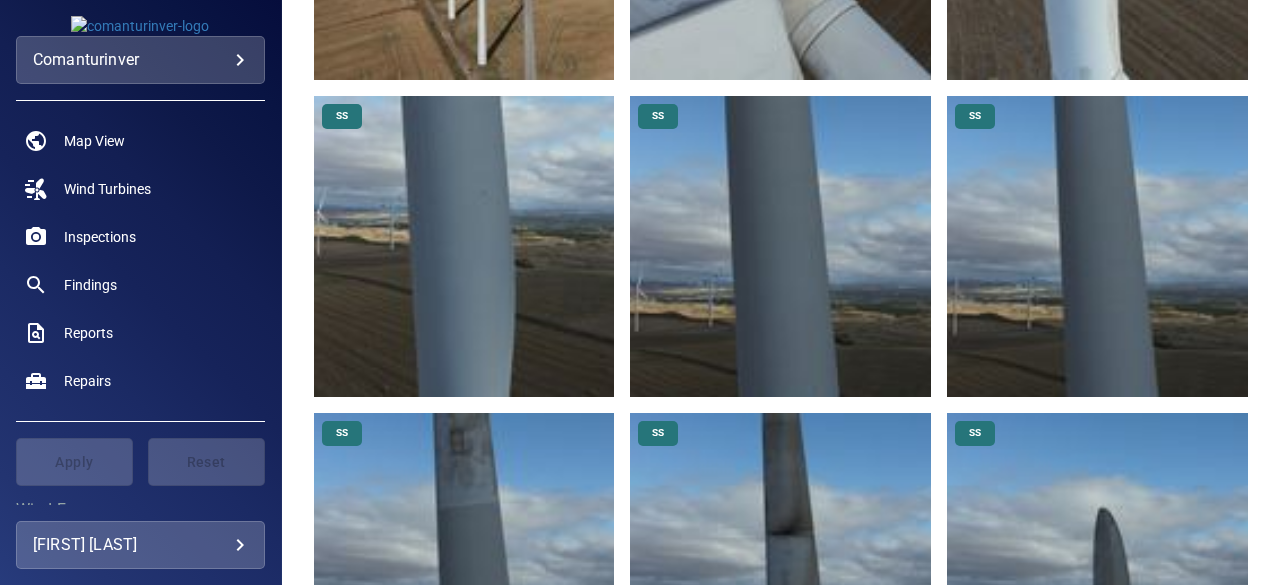 scroll, scrollTop: 9832, scrollLeft: 0, axis: vertical 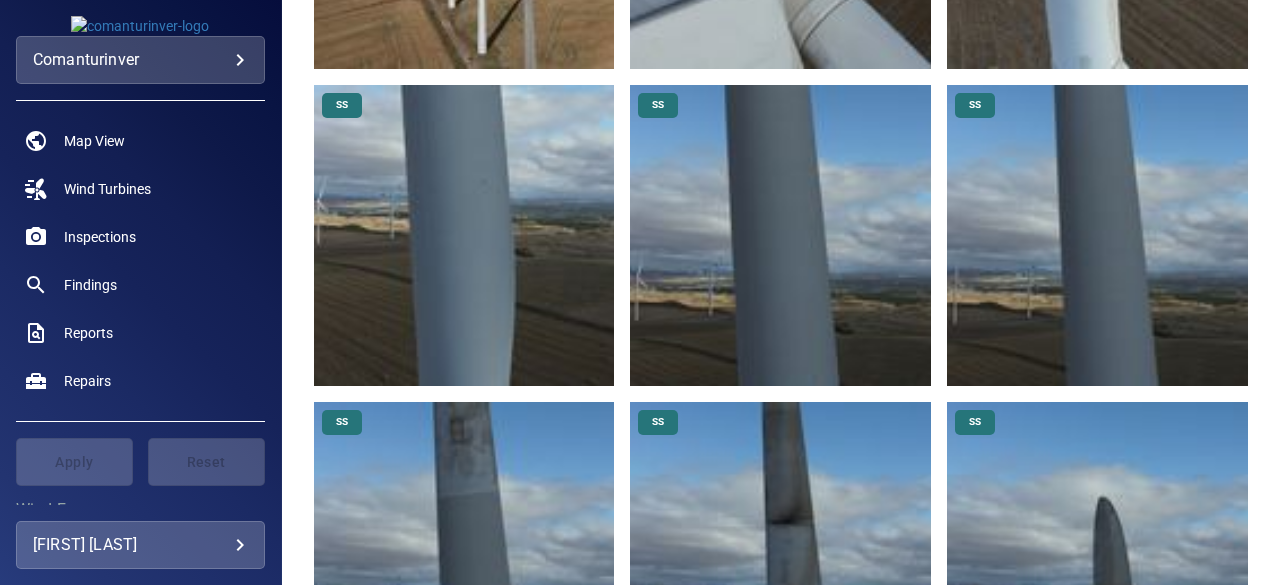 click at bounding box center [780, 552] 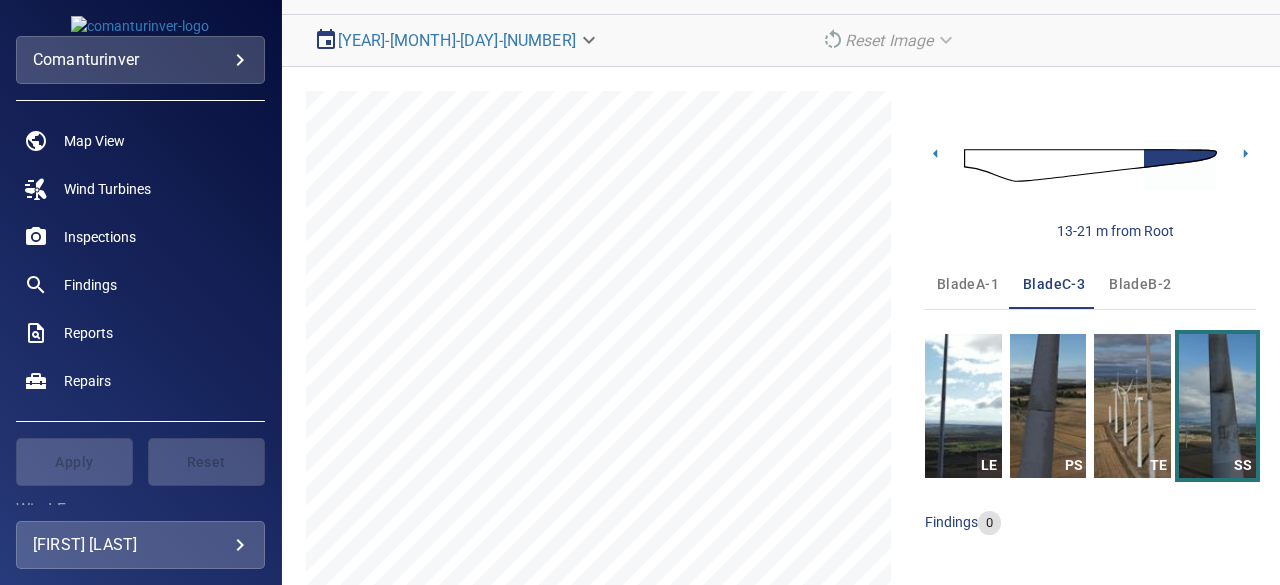 scroll, scrollTop: 148, scrollLeft: 0, axis: vertical 